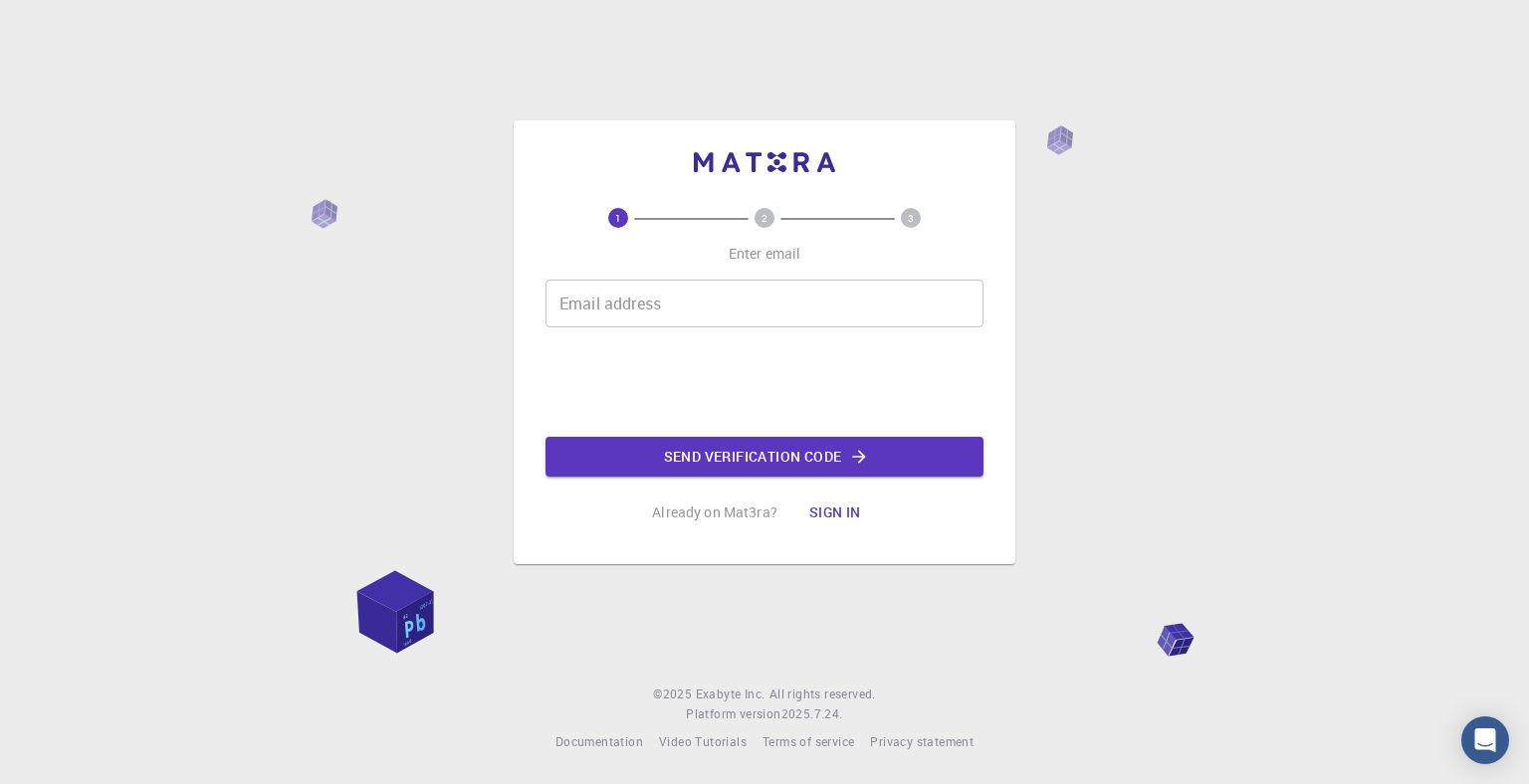 scroll, scrollTop: 0, scrollLeft: 0, axis: both 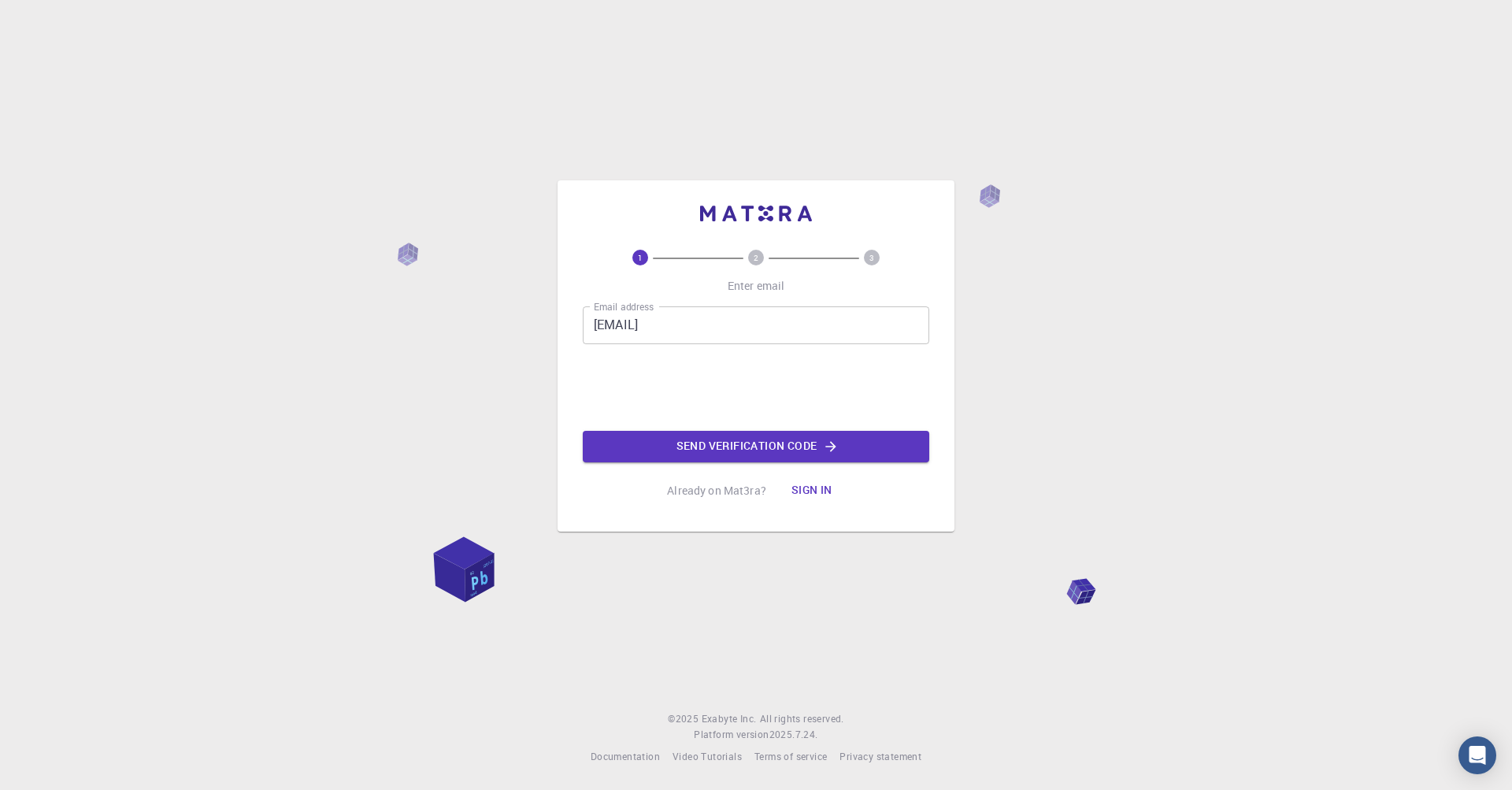 click on "[EMAIL]" at bounding box center (756, 325) 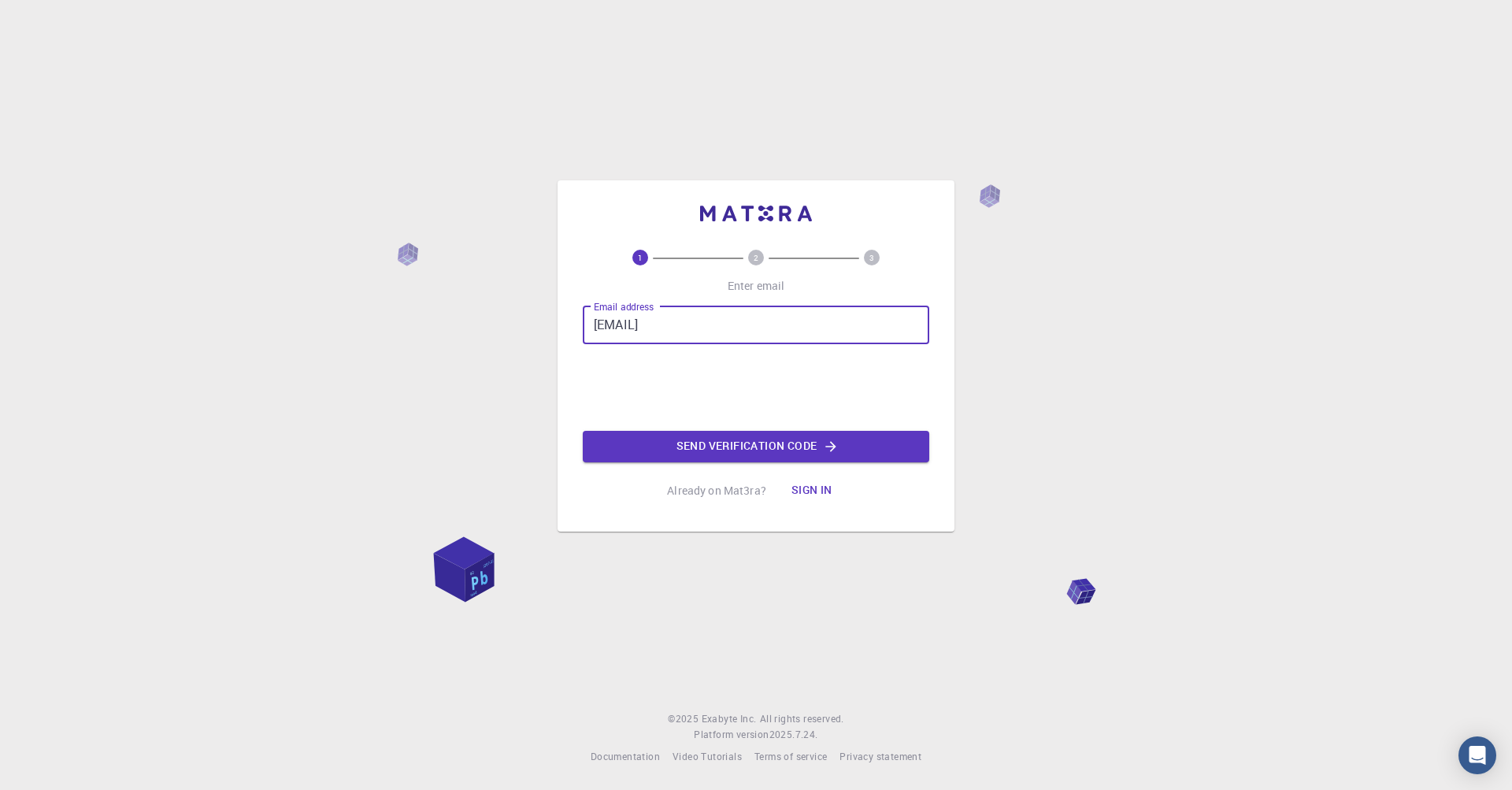 drag, startPoint x: 809, startPoint y: 325, endPoint x: 493, endPoint y: 325, distance: 316 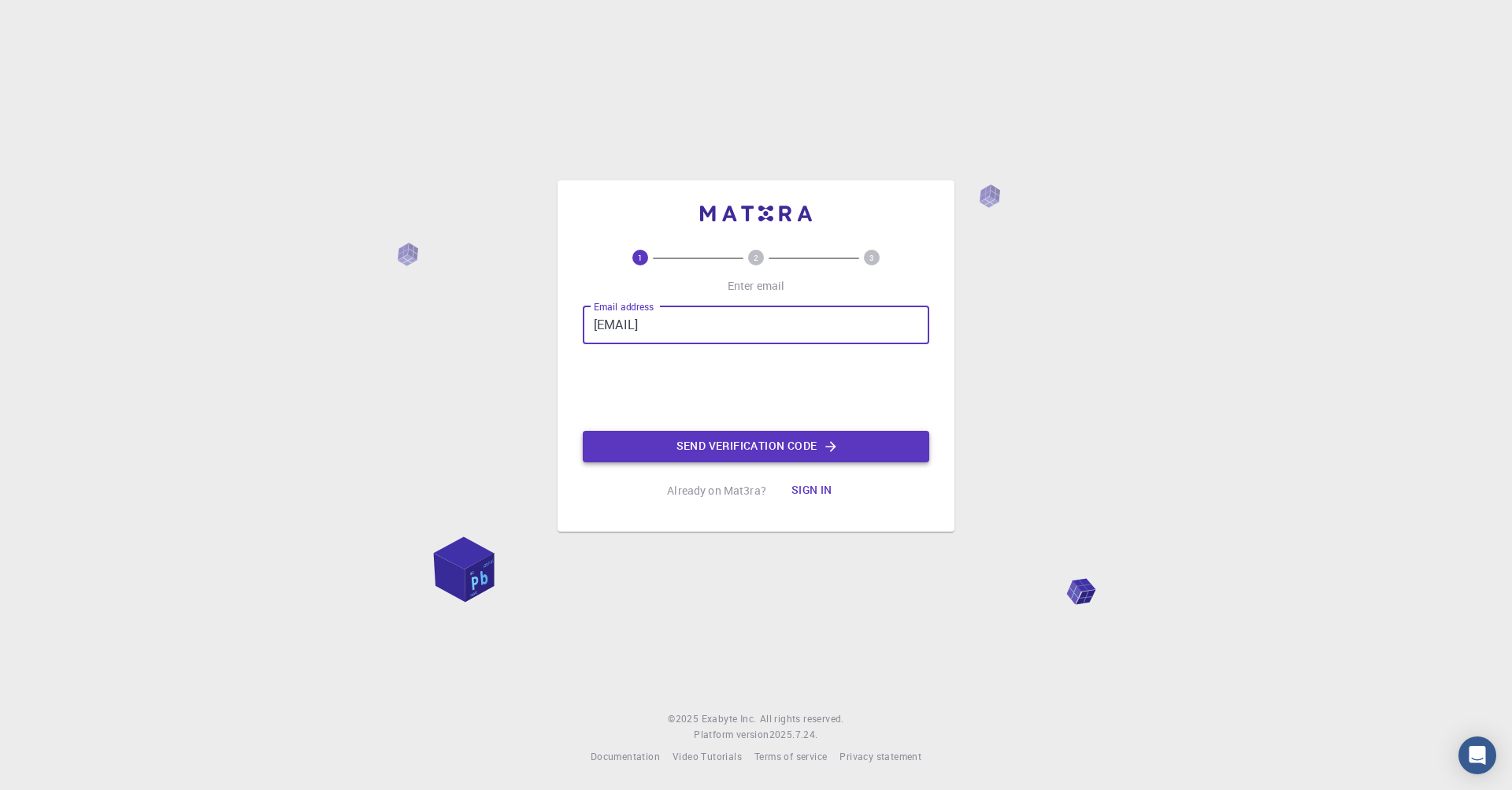 type on "[EMAIL]" 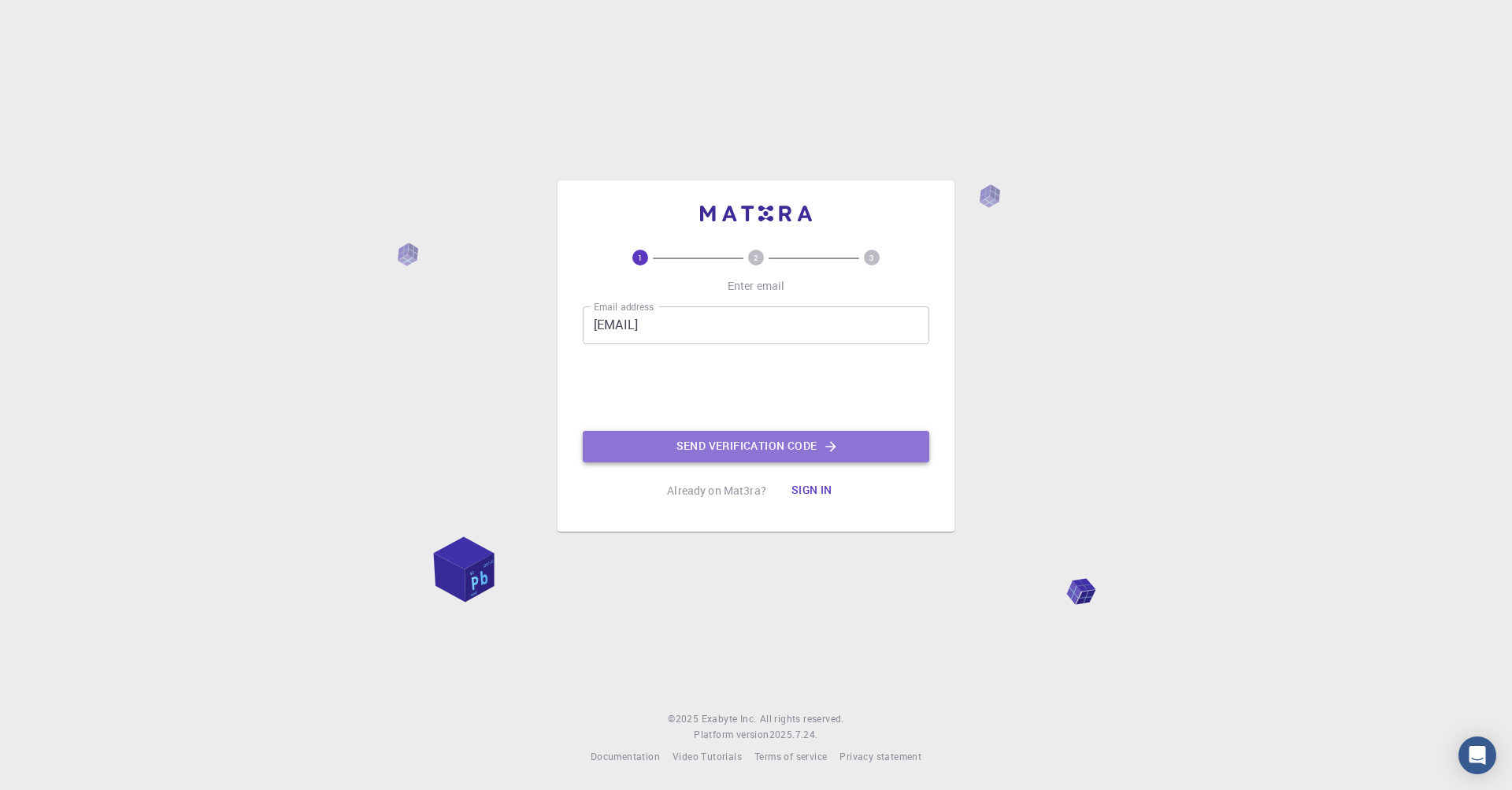 click on "Send verification code" 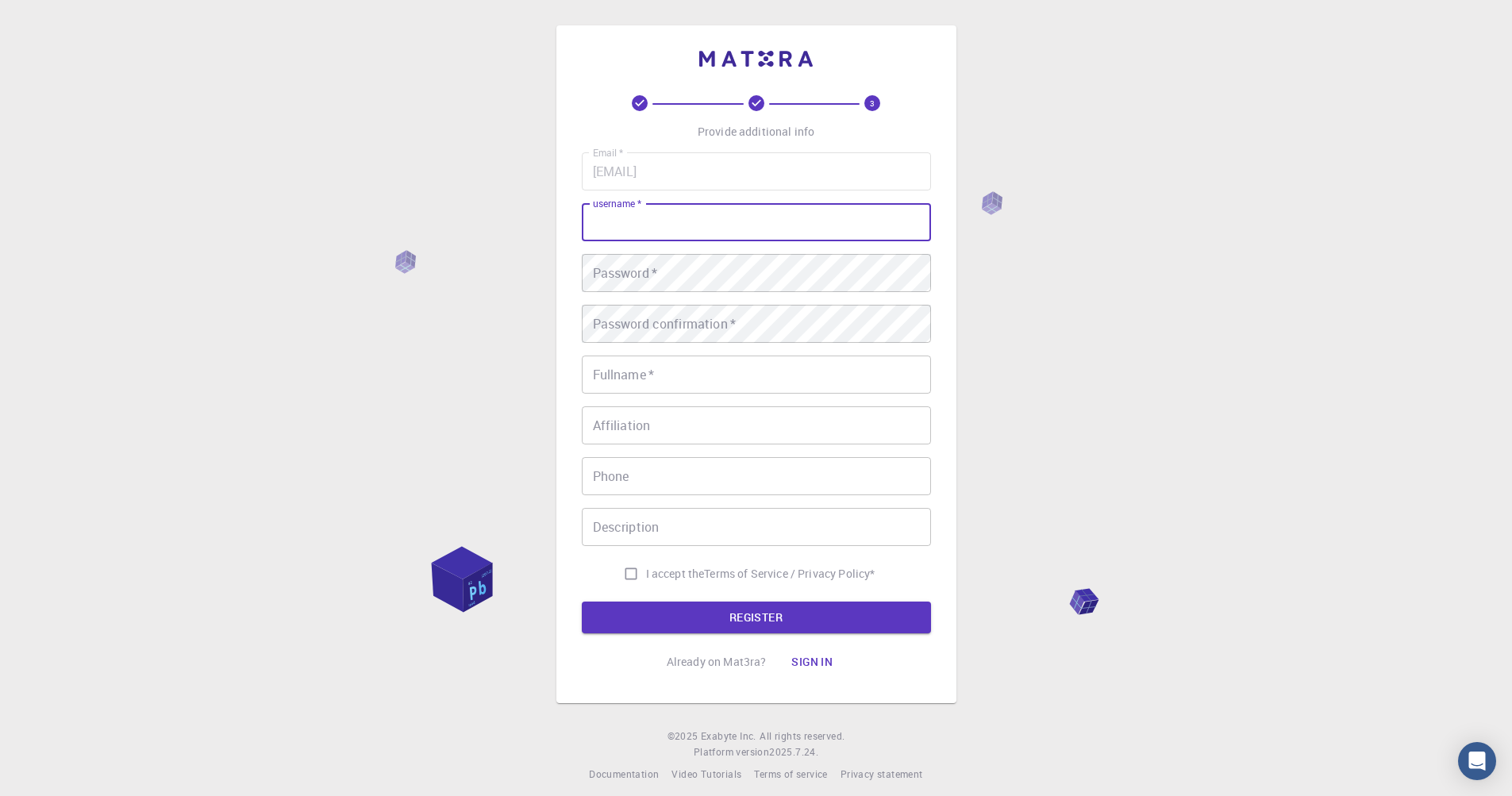 click on "username   *" at bounding box center [756, 222] 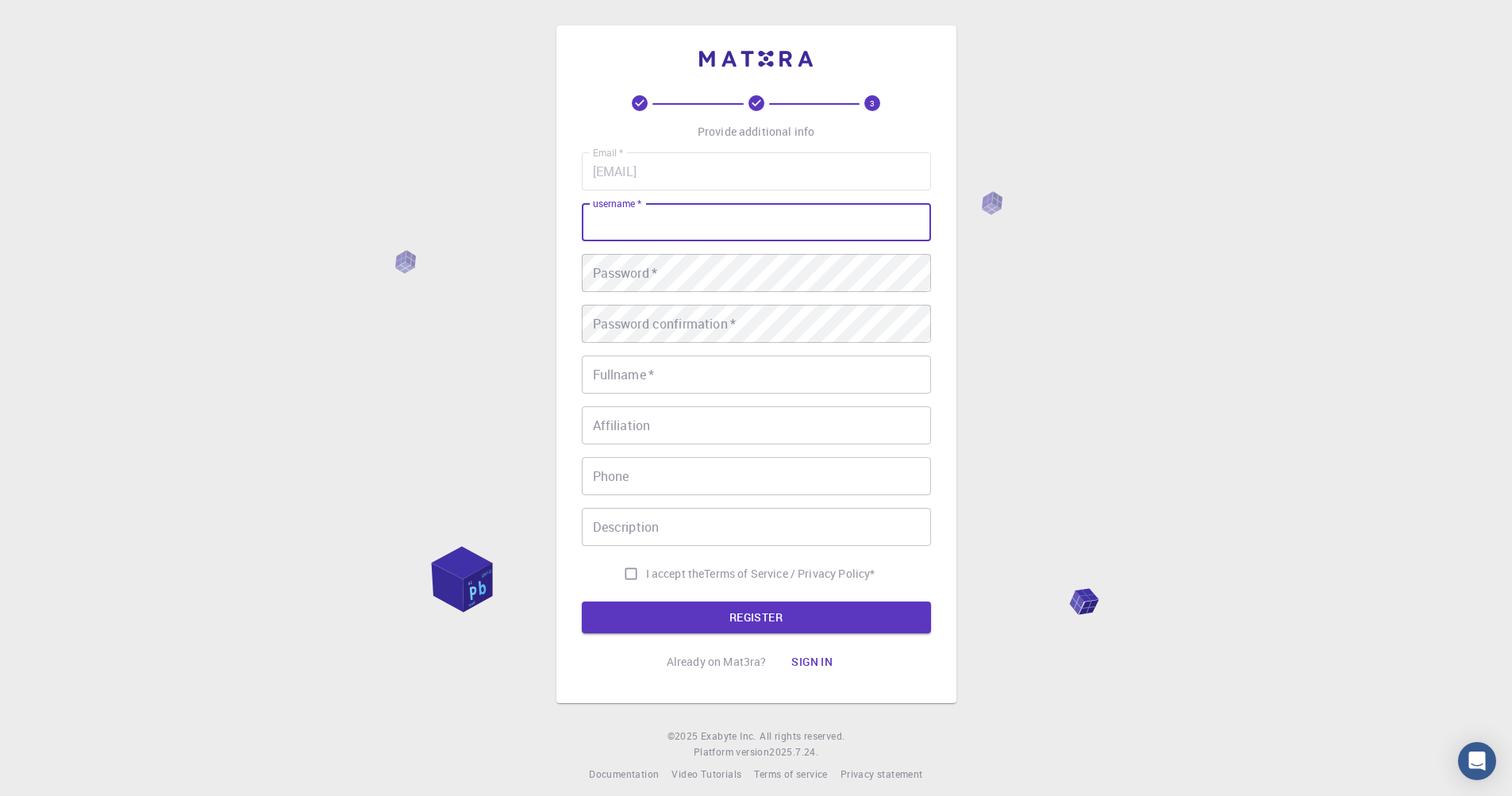 type on "[FIRST]" 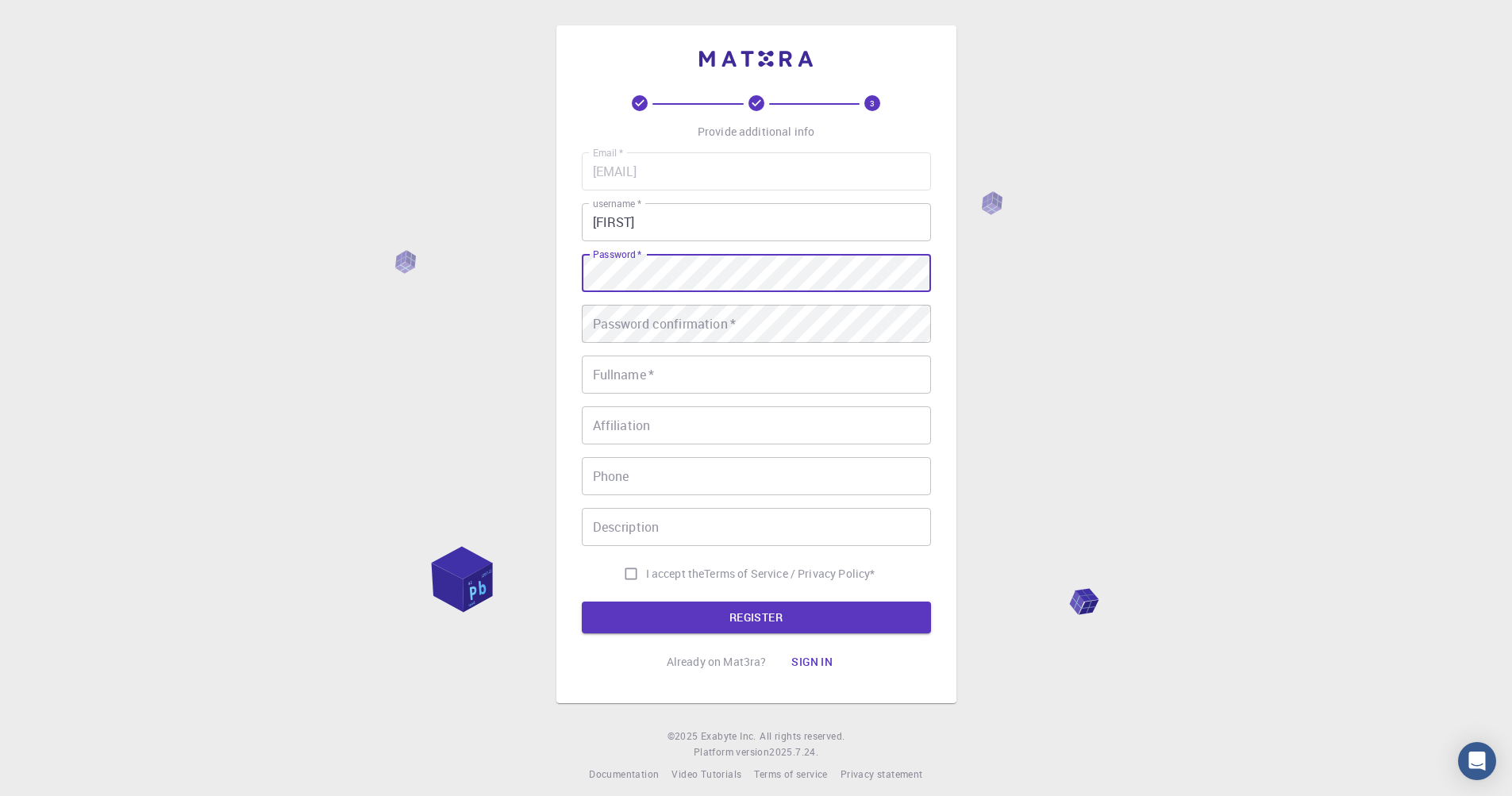 click on "Password confirmation   * Password confirmation   *" at bounding box center [756, 324] 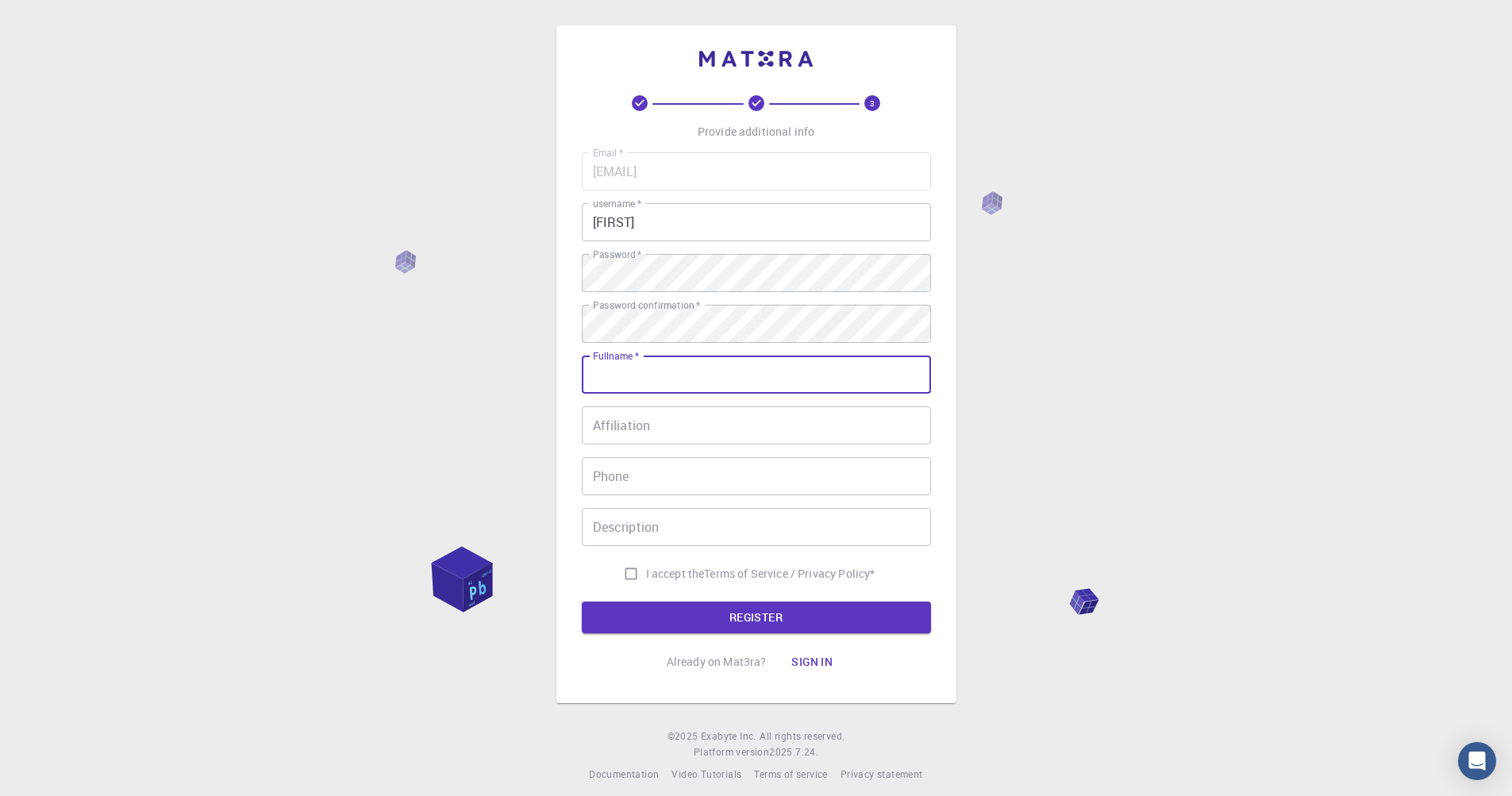 click on "Fullname   *" at bounding box center (756, 375) 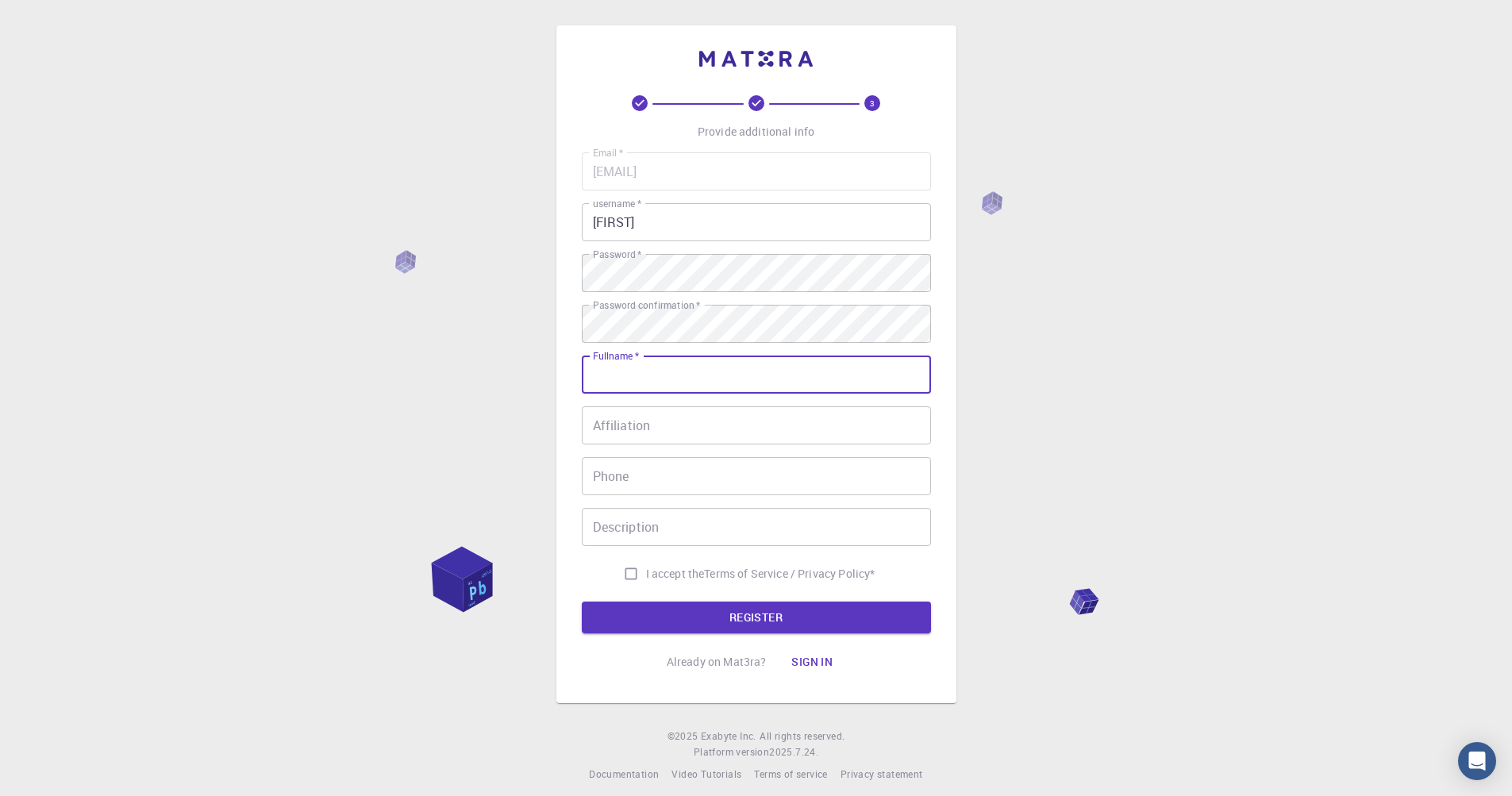 type on "[FIRST] [LAST]" 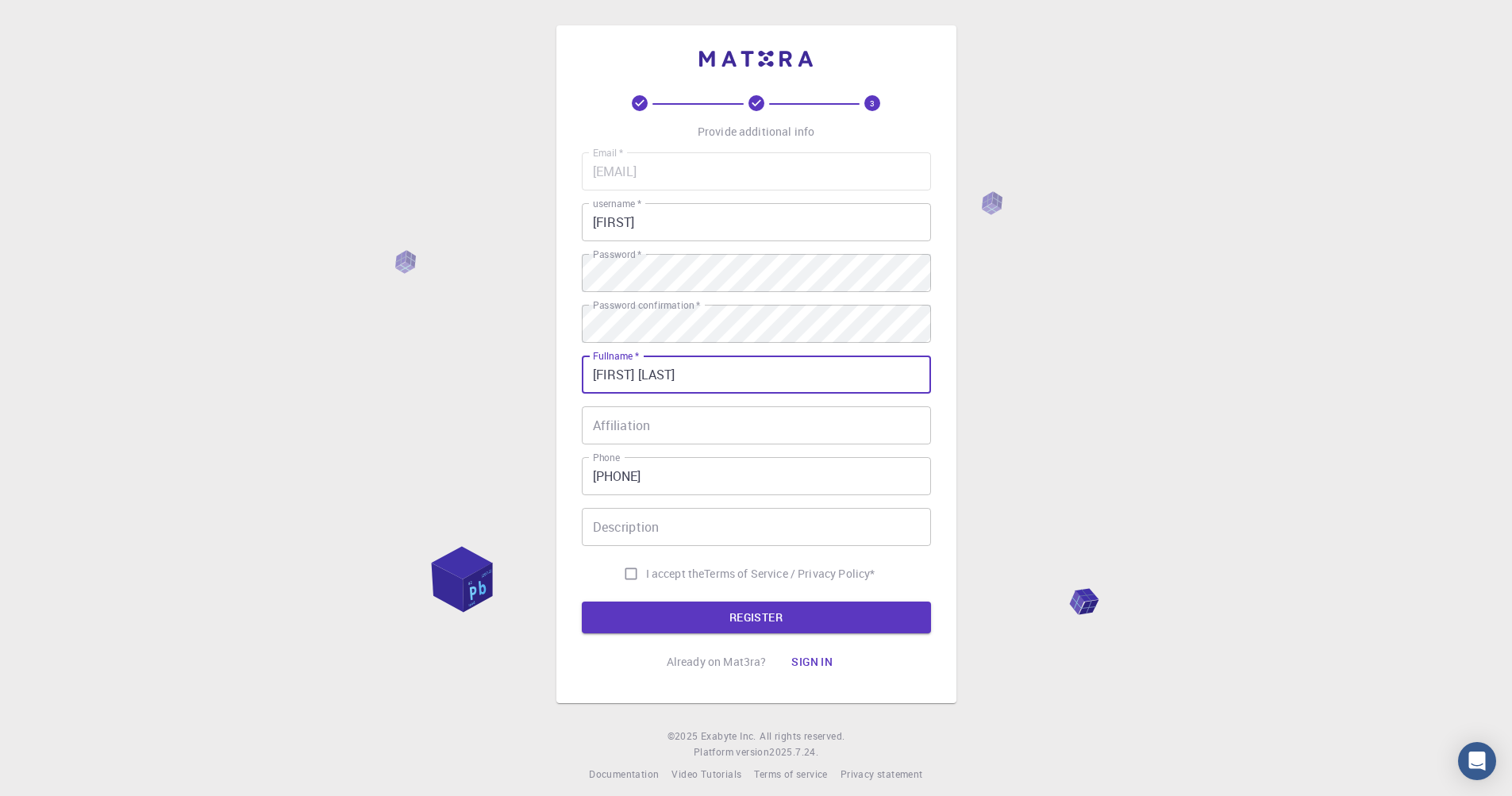 drag, startPoint x: 619, startPoint y: 376, endPoint x: 622, endPoint y: 388, distance: 12.369317 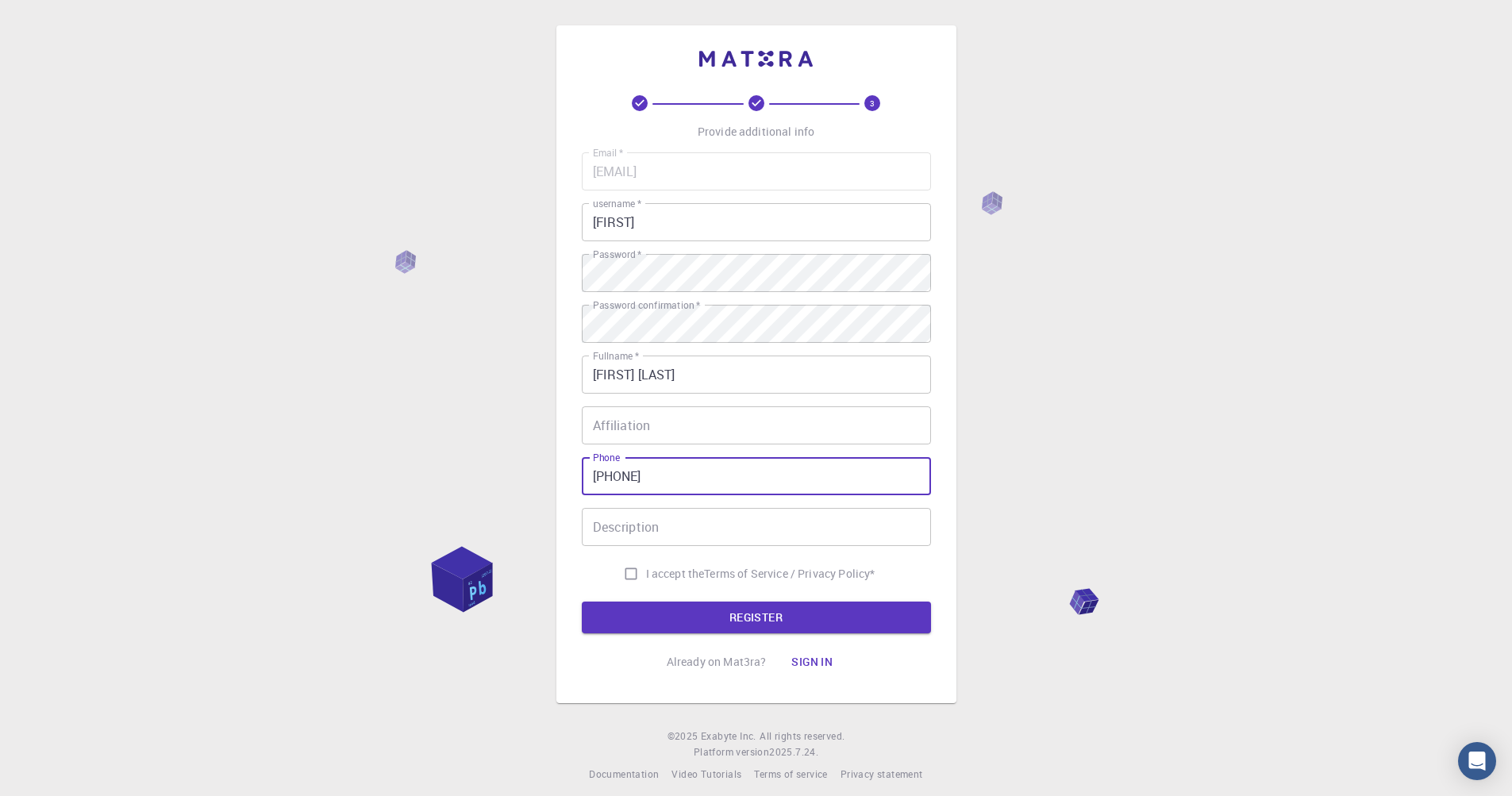 drag, startPoint x: 669, startPoint y: 477, endPoint x: 637, endPoint y: 481, distance: 32.249031 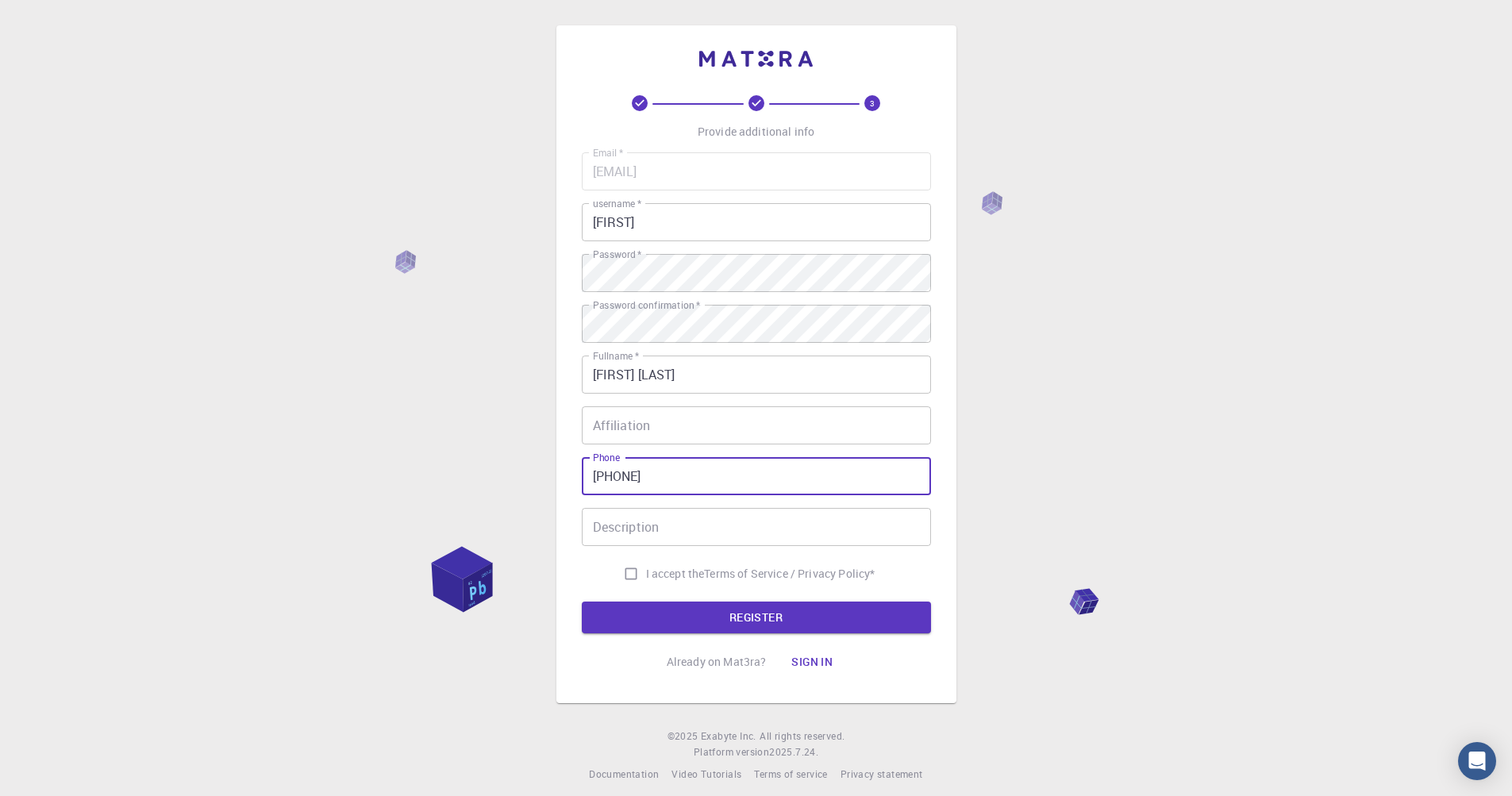type on "[PHONE]" 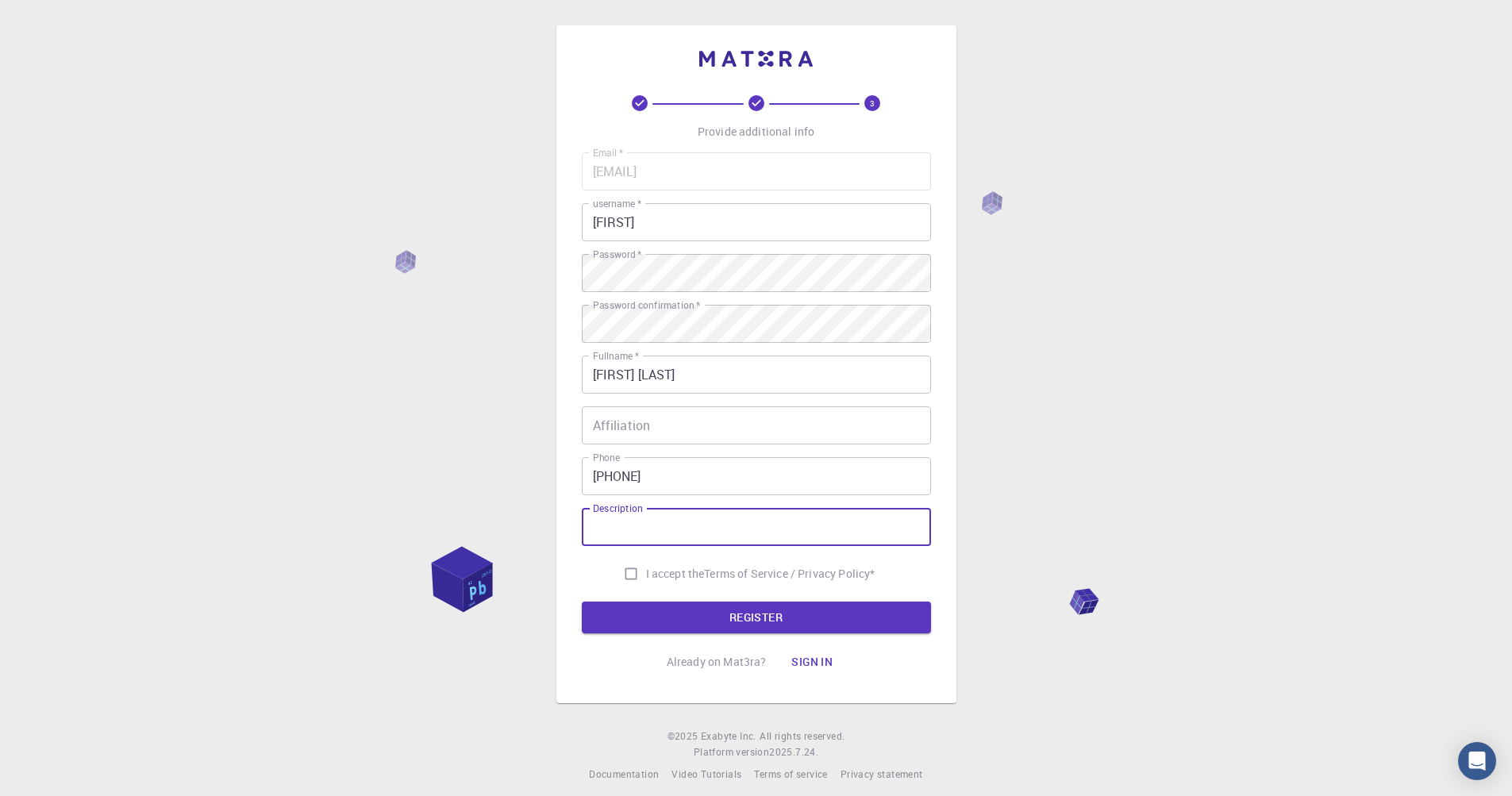 click on "I accept the" at bounding box center [675, 574] 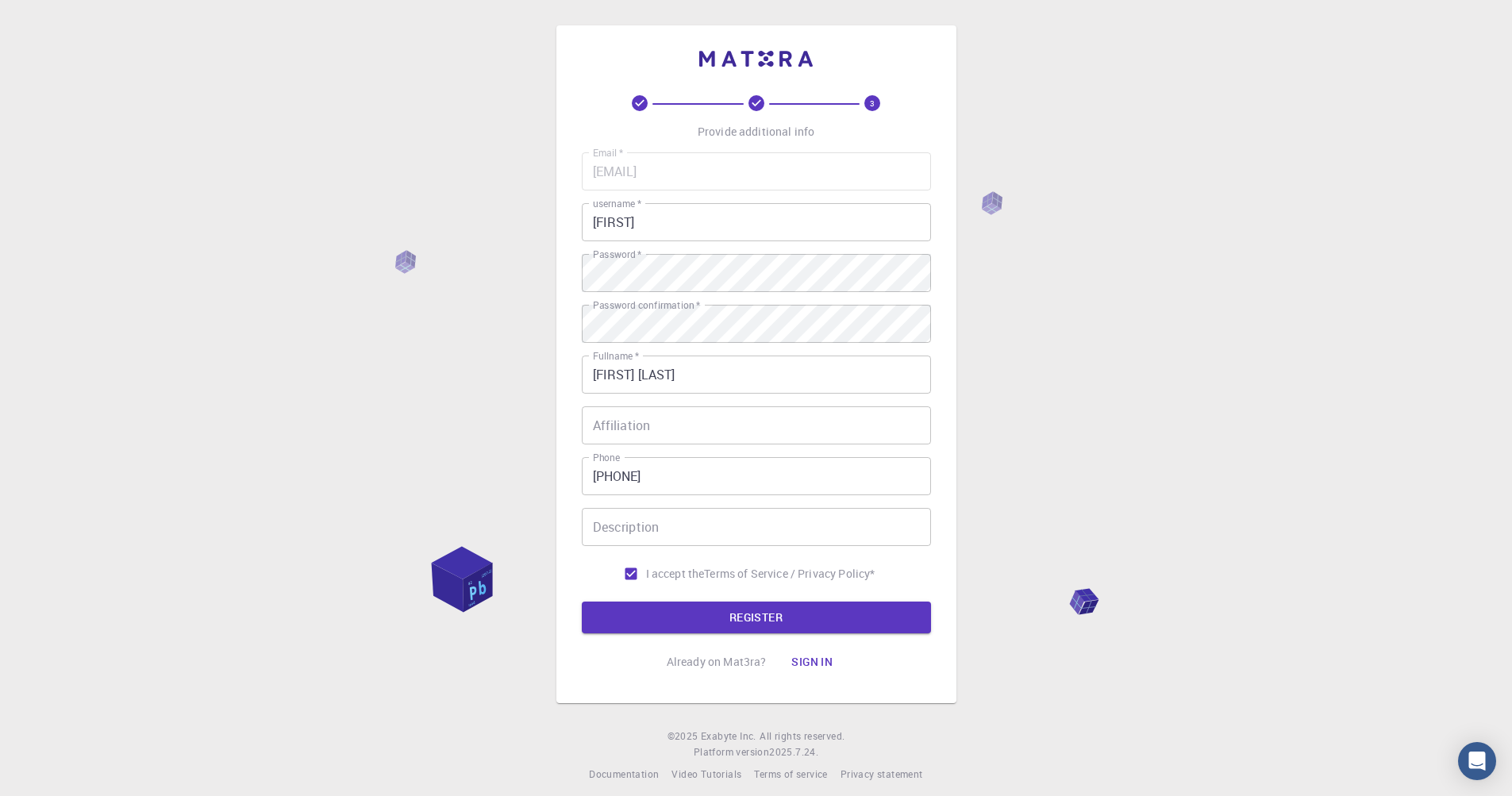 click on "I accept the" at bounding box center [675, 574] 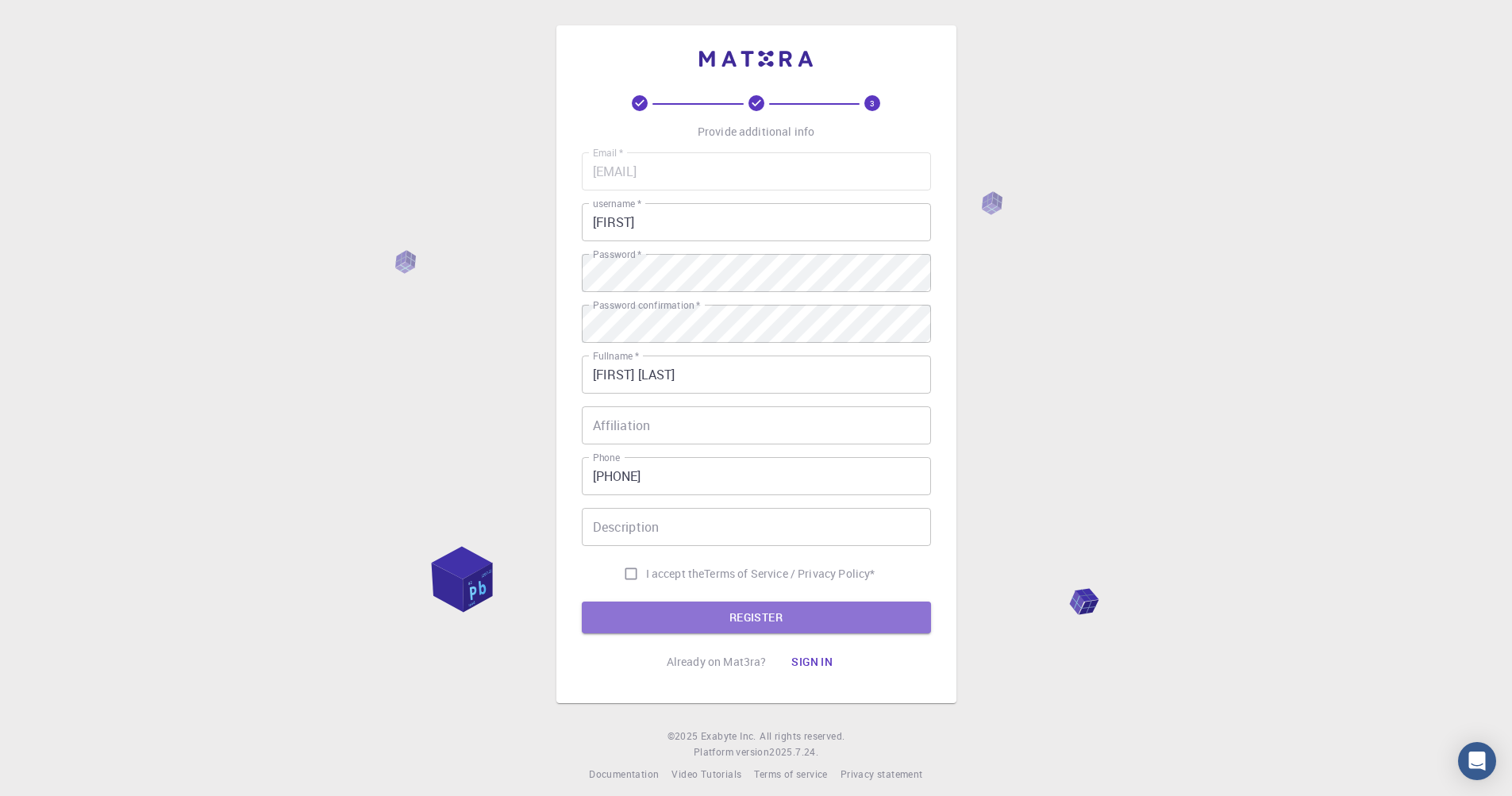 click on "REGISTER" at bounding box center [756, 617] 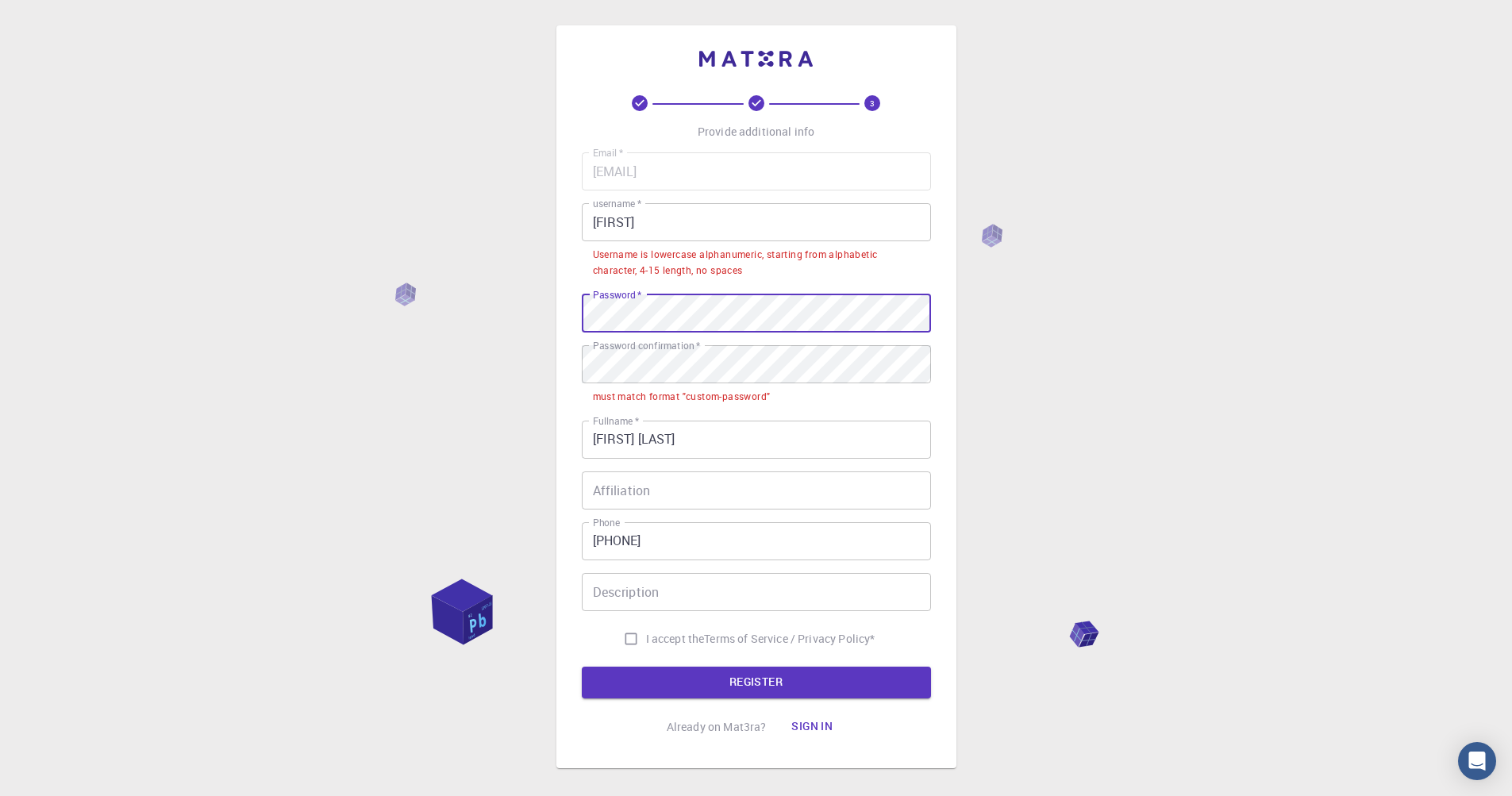 click on "3 Provide additional info Email * [EMAIL] Email * username * [FIRST] username * Username is lowercase alphanumeric, starting from alphabetic character, 4-15 length, no spaces Password * Password * Password confirmation * Password confirmation * must match format "custom-password" Fullname * [FIRST] [LAST] Fullname * Affiliation Affiliation Phone [PHONE] Phone Description Description I accept the Terms of Service / Privacy Policy * REGISTER Already on Mat3ra? Sign in © 2025 Exabyte Inc. All rights reserved. Platform version 2025.7.24 . Documentation Video Tutorials Terms of service Privacy statement" at bounding box center [756, 436] 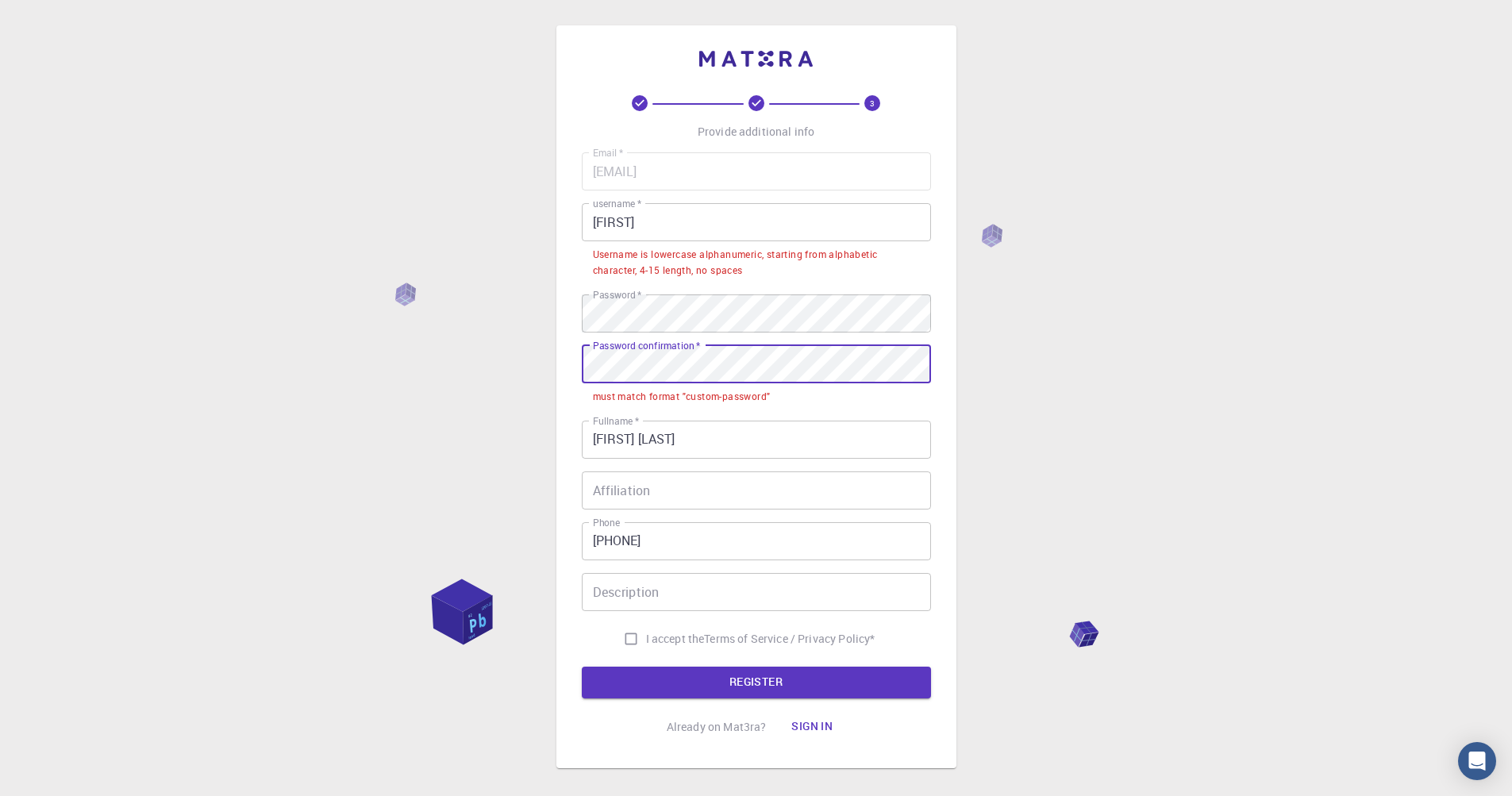 click on "3 Provide additional info Email * [EMAIL] Email * username * [FIRST] username * Username is lowercase alphanumeric, starting from alphabetic character, 4-15 length, no spaces Password * Password * Password confirmation * Password confirmation * must match format "custom-password" Fullname * [FIRST] [LAST] Fullname * Affiliation Affiliation Phone [PHONE] Phone Description Description I accept the Terms of Service / Privacy Policy * REGISTER Already on Mat3ra? Sign in © 2025 Exabyte Inc. All rights reserved. Platform version 2025.7.24 . Documentation Video Tutorials Terms of service Privacy statement" at bounding box center [756, 436] 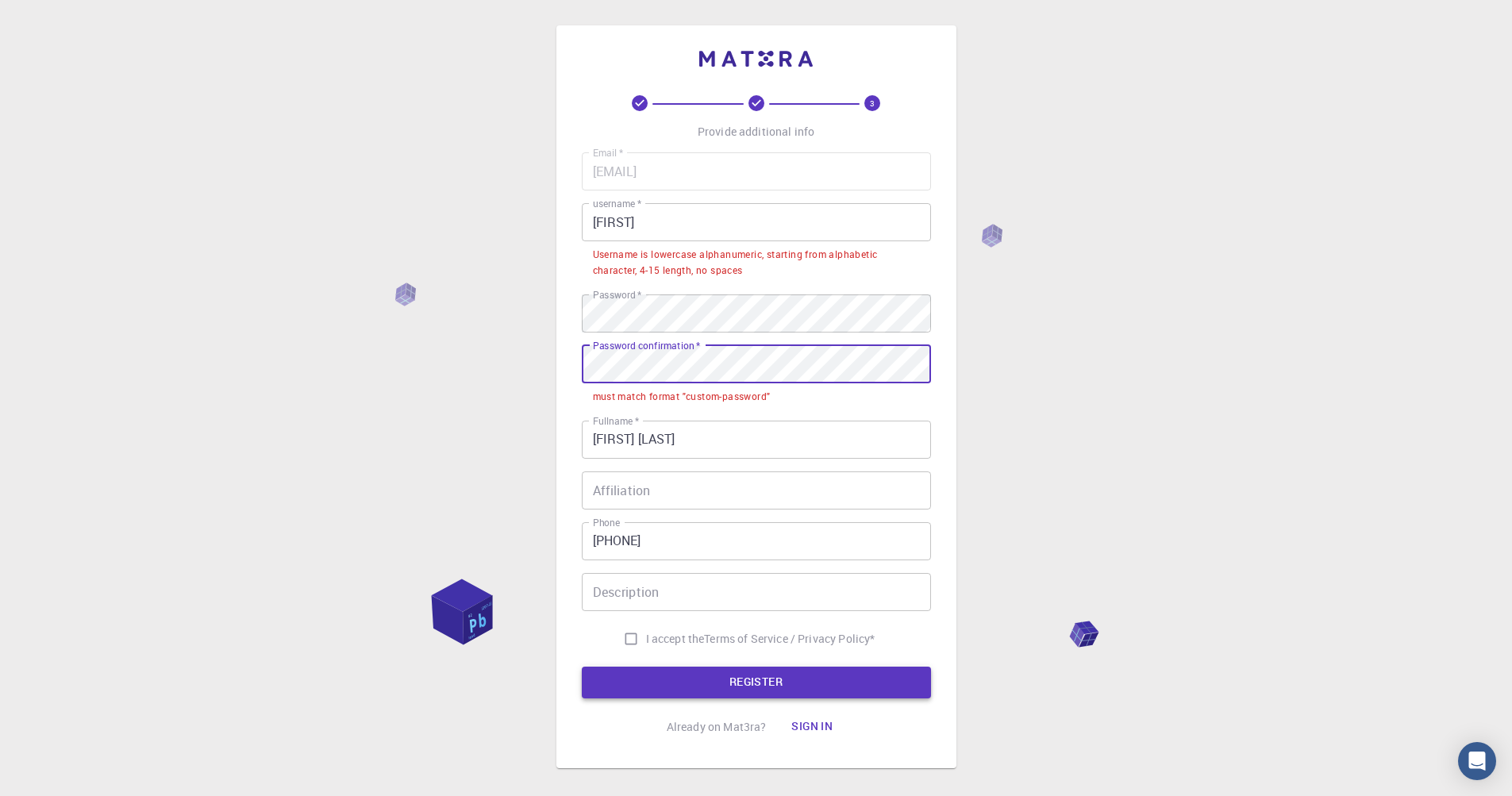 click on "REGISTER" at bounding box center (756, 683) 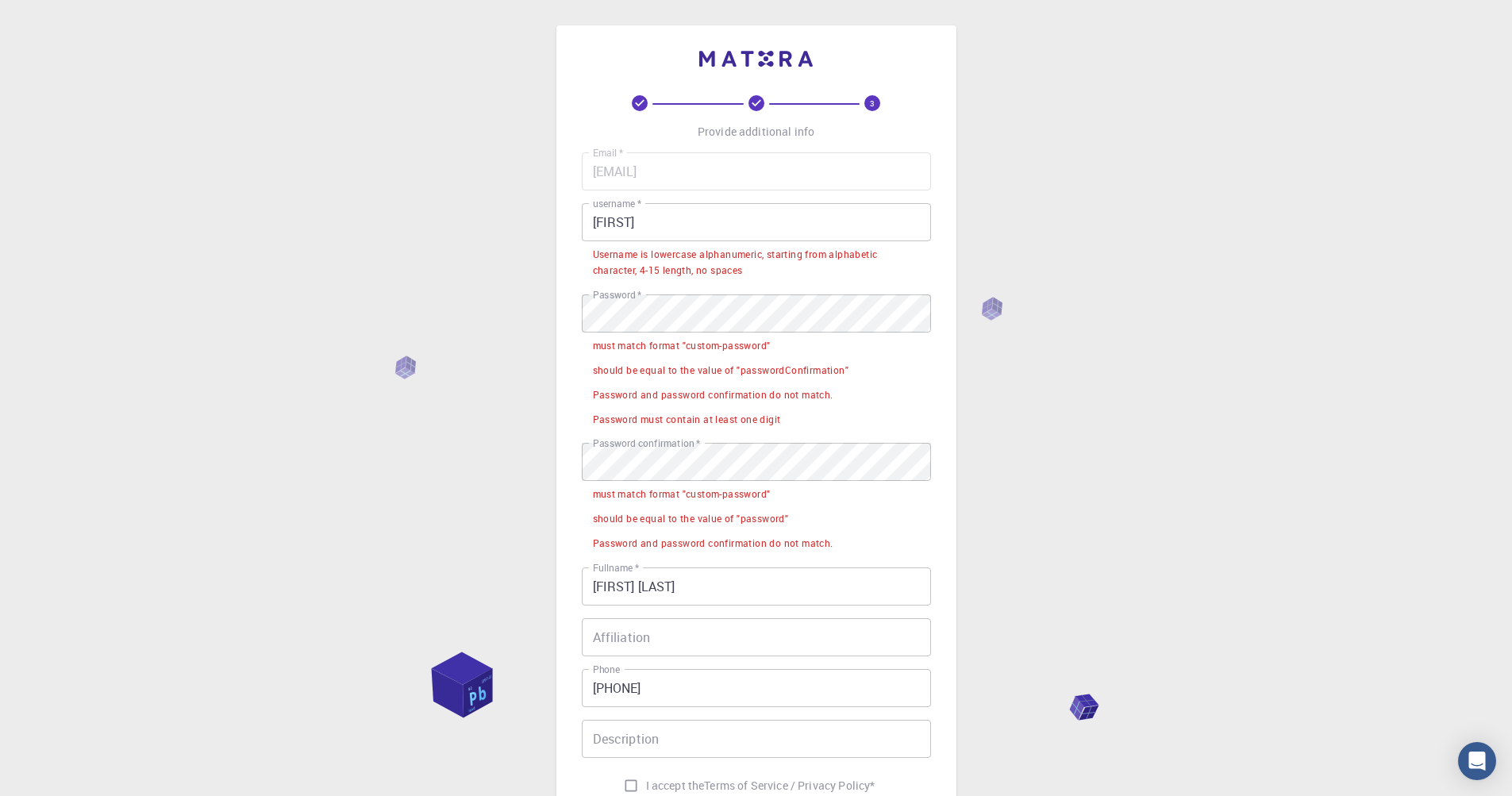 drag, startPoint x: 601, startPoint y: 227, endPoint x: 612, endPoint y: 241, distance: 17.804494 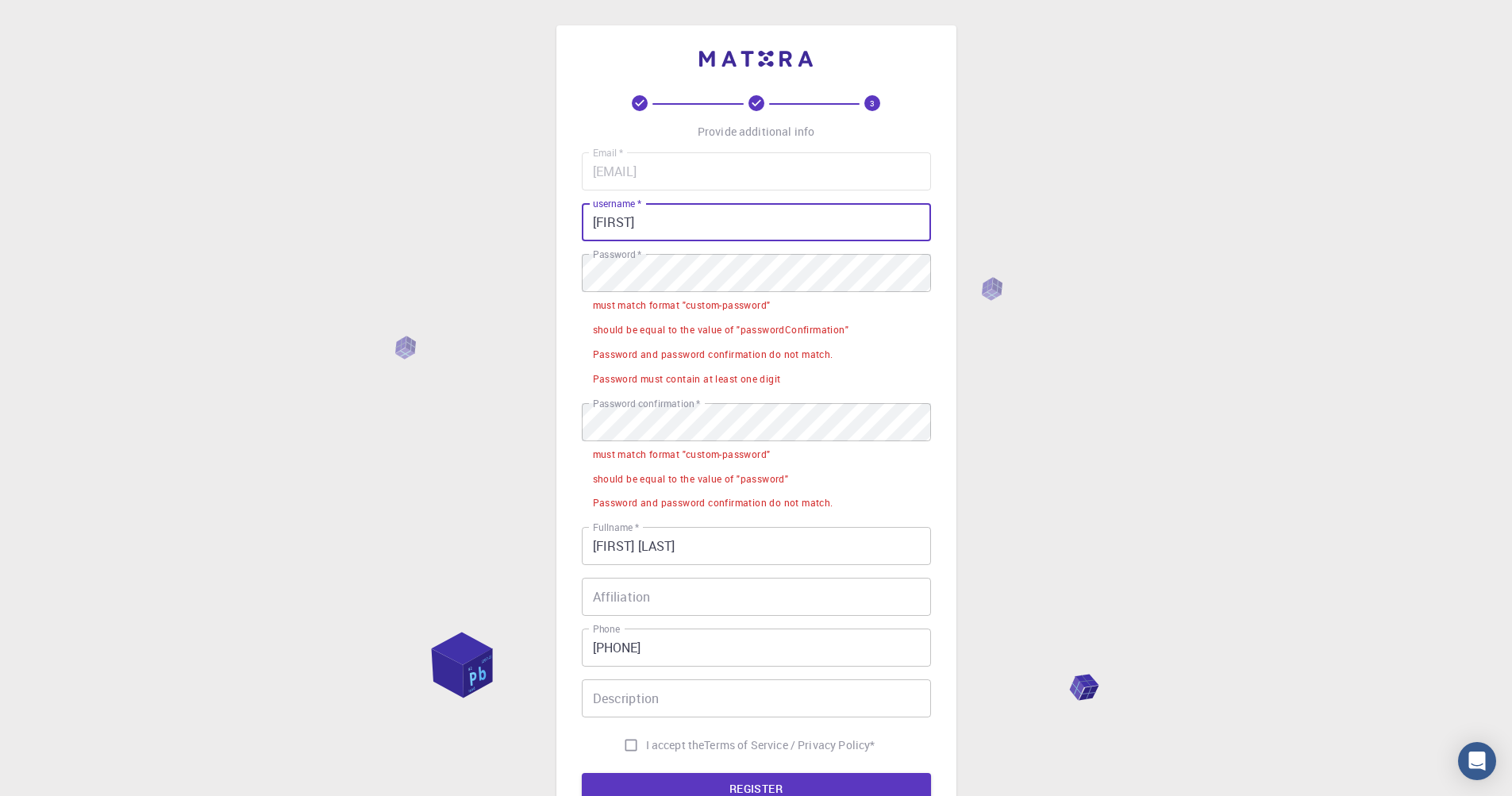 type on "[FIRST]" 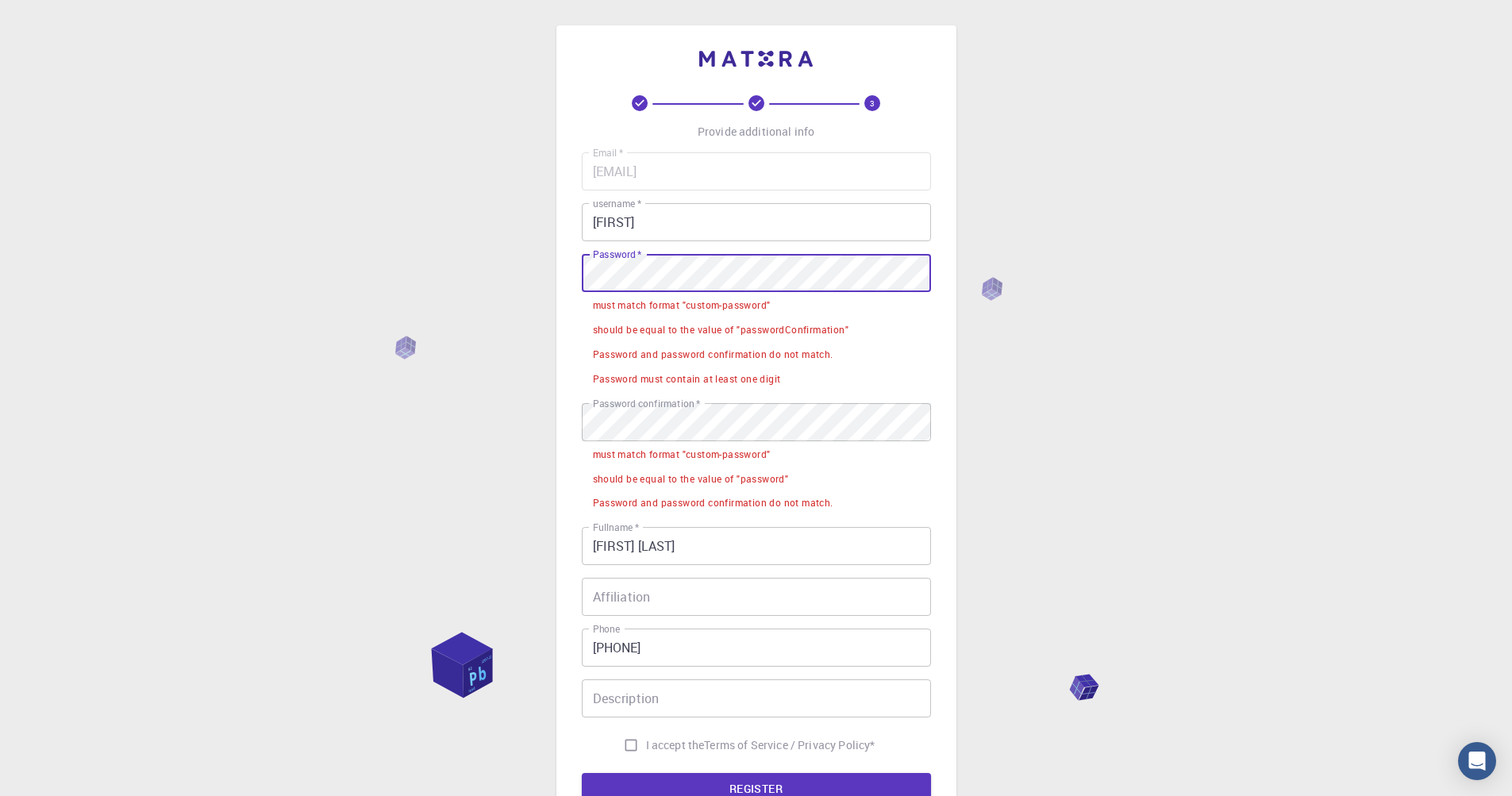 click on "3 Provide additional info Email * [EMAIL] Email * username * [FIRST] username * Password * Password * must match format "custom-password" should be equal to the value of "passwordConfirmation" Password and password confirmation do not match. Password must contain at least one digit Password confirmation * Password confirmation * must match format "custom-password" should be equal to the value of "password" Password and password confirmation do not match. Fullname * [FIRST] [LAST] Fullname * Affiliation Affiliation Phone [PHONE] Phone Description Description I accept the Terms of Service / Privacy Policy * REGISTER Already on Mat3ra? Sign in © 2025 Exabyte Inc. All rights reserved. Platform version 2025.7.24 . Documentation Video Tutorials Terms of service Privacy statement" at bounding box center [756, 490] 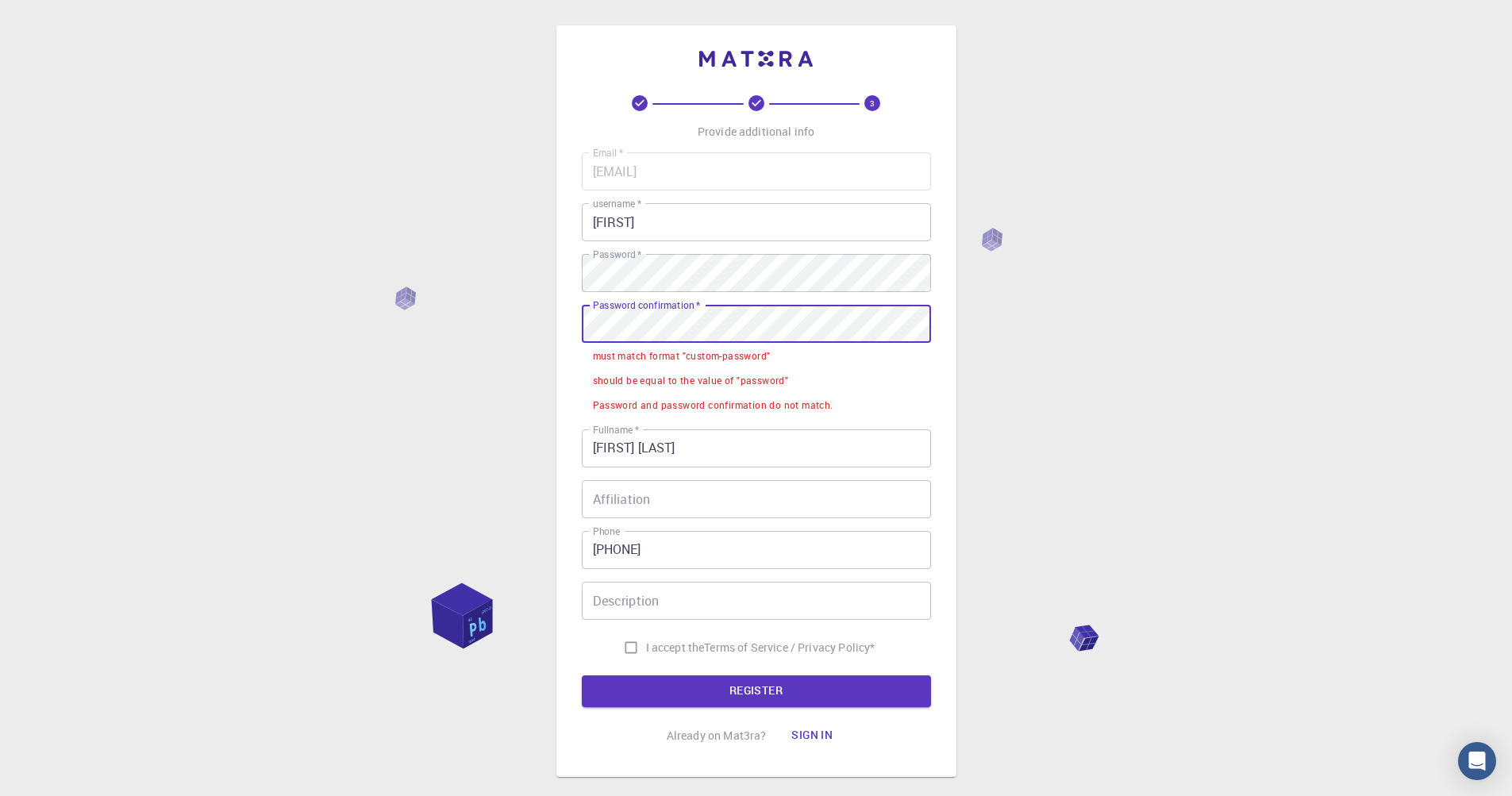 click on "3 Provide additional info Email * [EMAIL] Email * username * [FIRST] username * Password * Password * Password confirmation * Password confirmation * must match format "custom-password" should be equal to the value of "password" Password and password confirmation do not match. Fullname * [FIRST] [LAST] Fullname * Affiliation Affiliation Phone [PHONE] Phone Description Description I accept the Terms of Service / Privacy Policy * REGISTER Already on Mat3ra? Sign in © 2025 Exabyte Inc. All rights reserved. Platform version 2025.7.24 . Documentation Video Tutorials Terms of service Privacy statement" at bounding box center [756, 440] 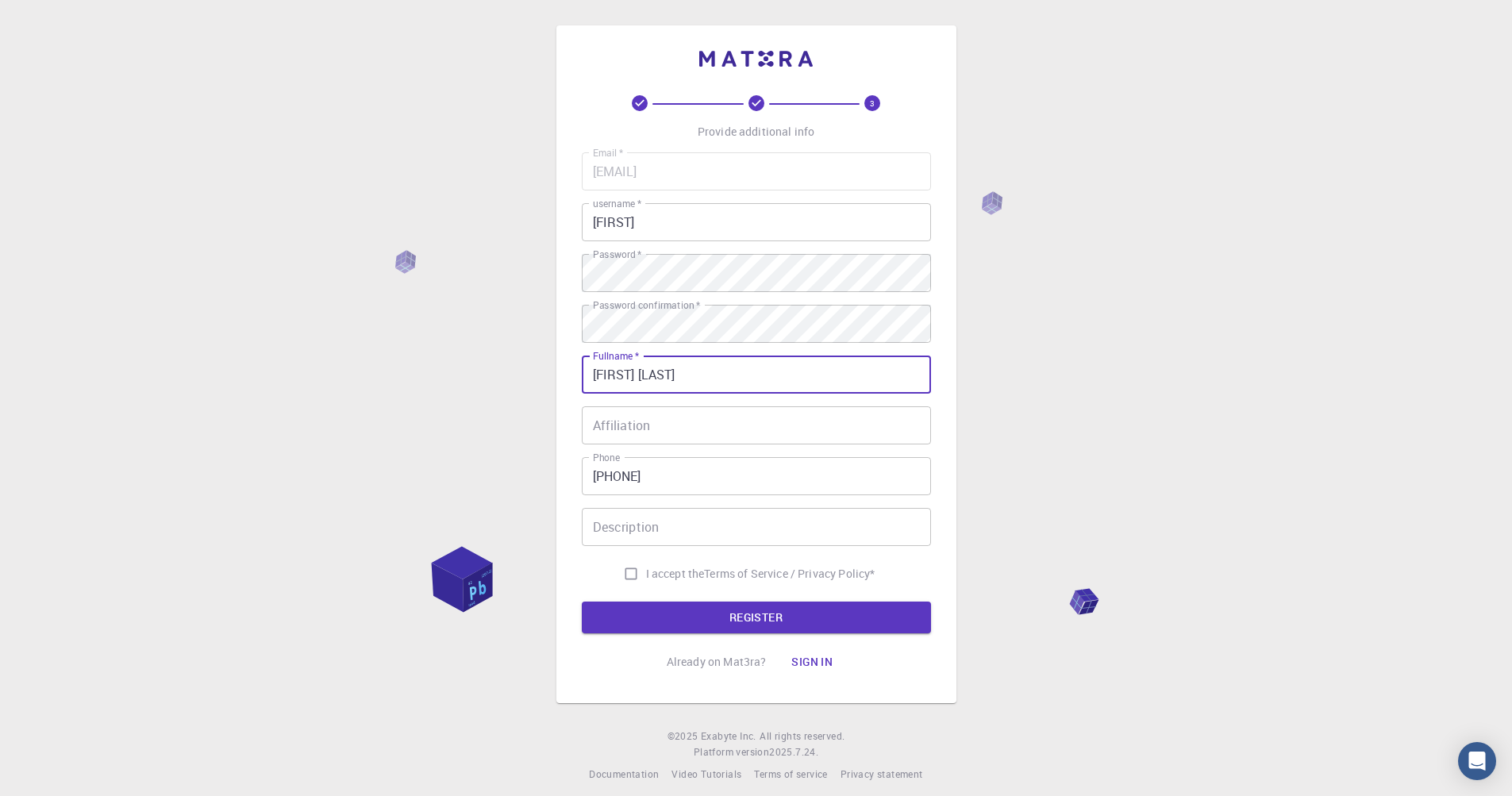 drag, startPoint x: 616, startPoint y: 379, endPoint x: 624, endPoint y: 388, distance: 12.041595 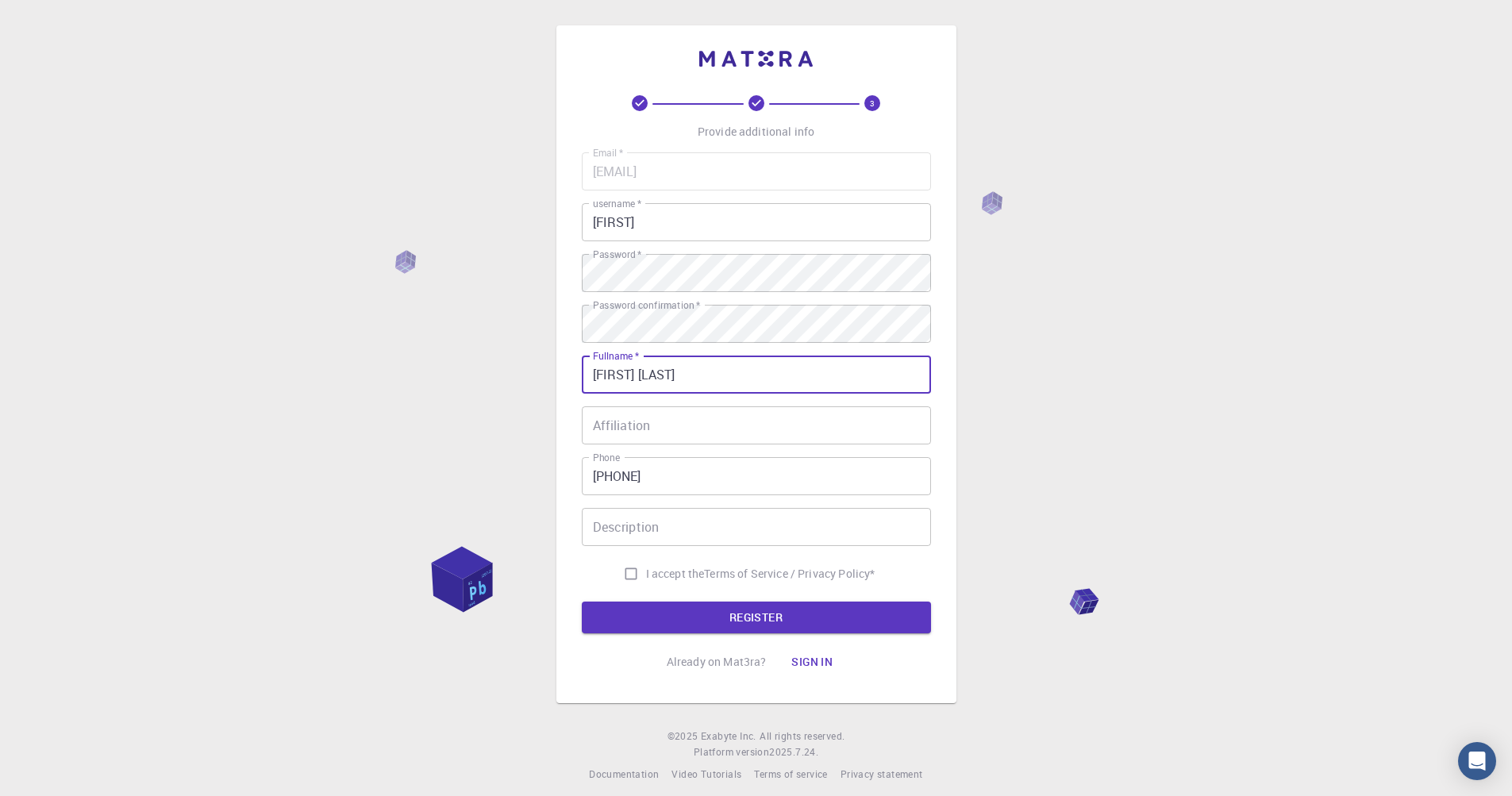 type on "[FIRST] [LAST]" 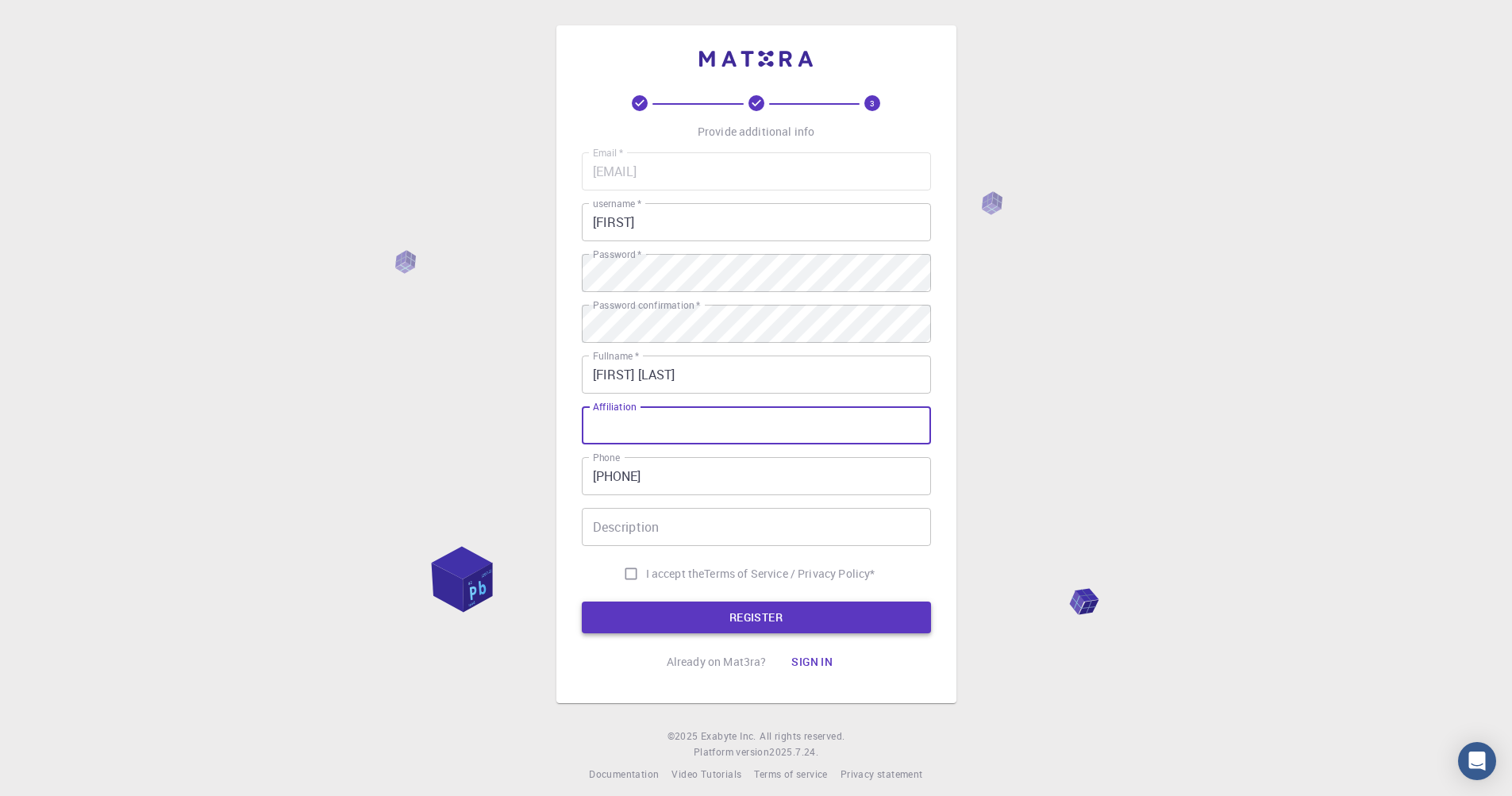click on "REGISTER" at bounding box center (756, 617) 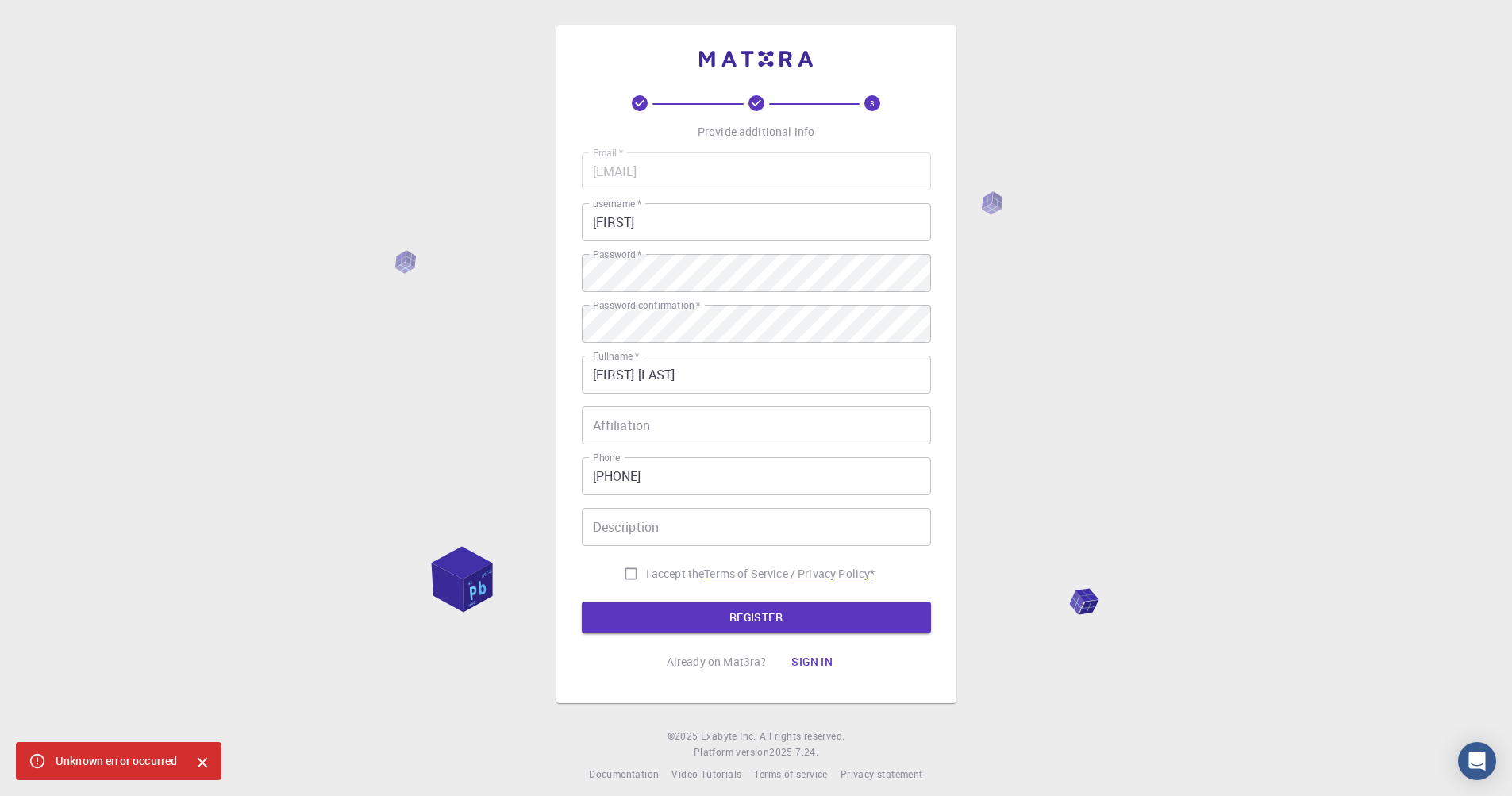 click on "Terms of Service / Privacy Policy  *" at bounding box center [789, 574] 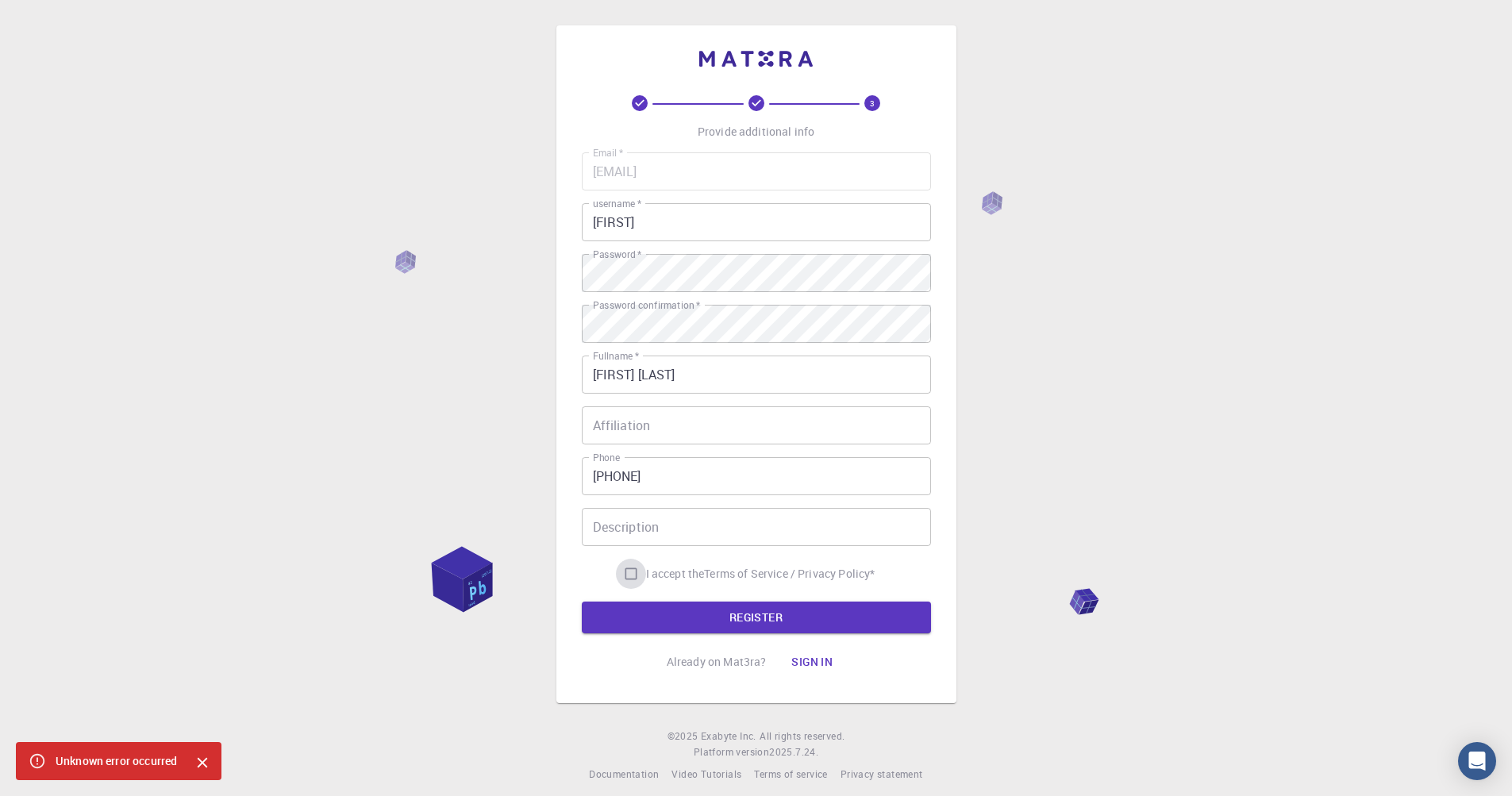 click on "I accept the  Terms of Service / Privacy Policy  *" at bounding box center [631, 574] 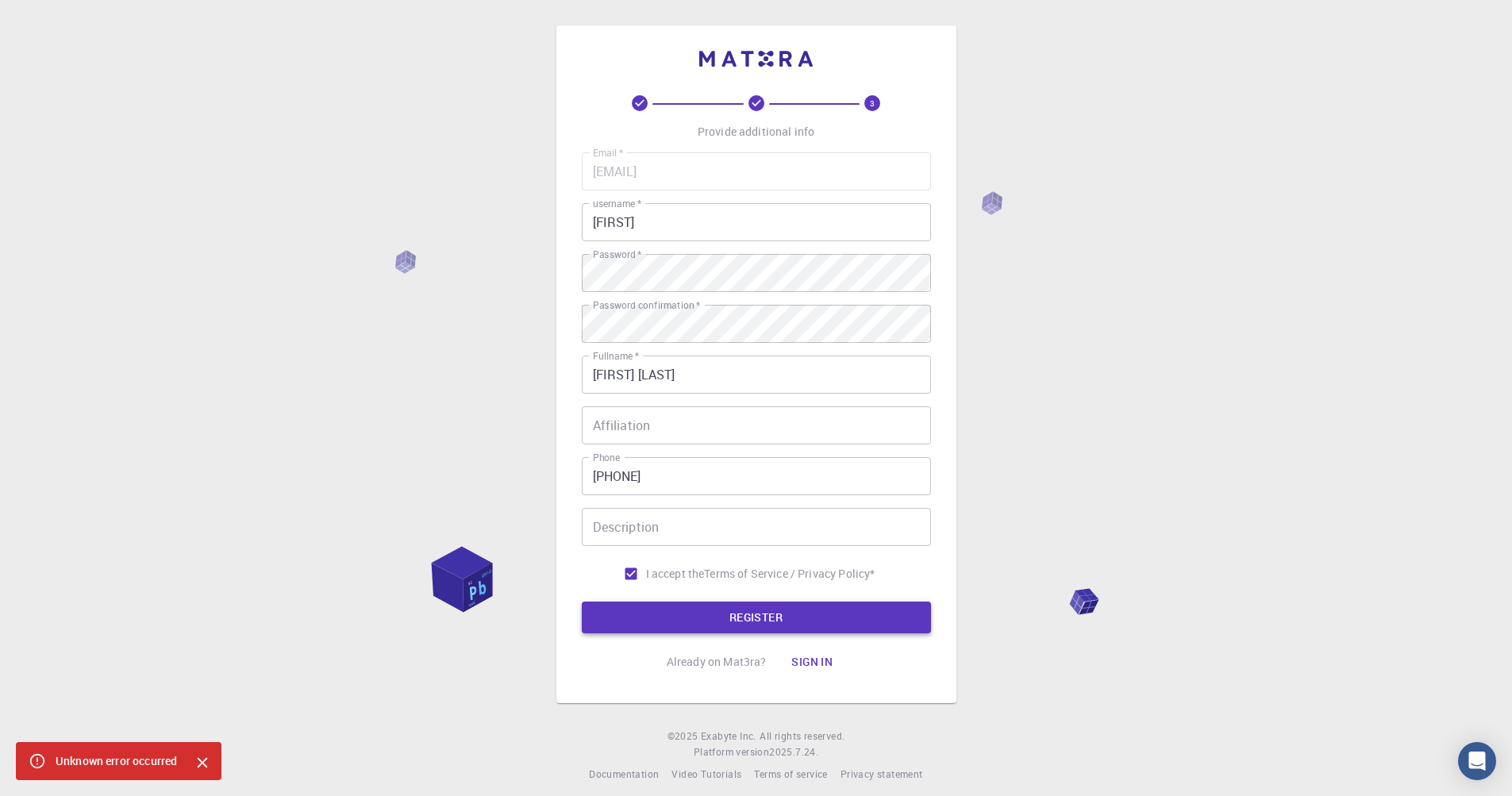 click on "REGISTER" at bounding box center (756, 617) 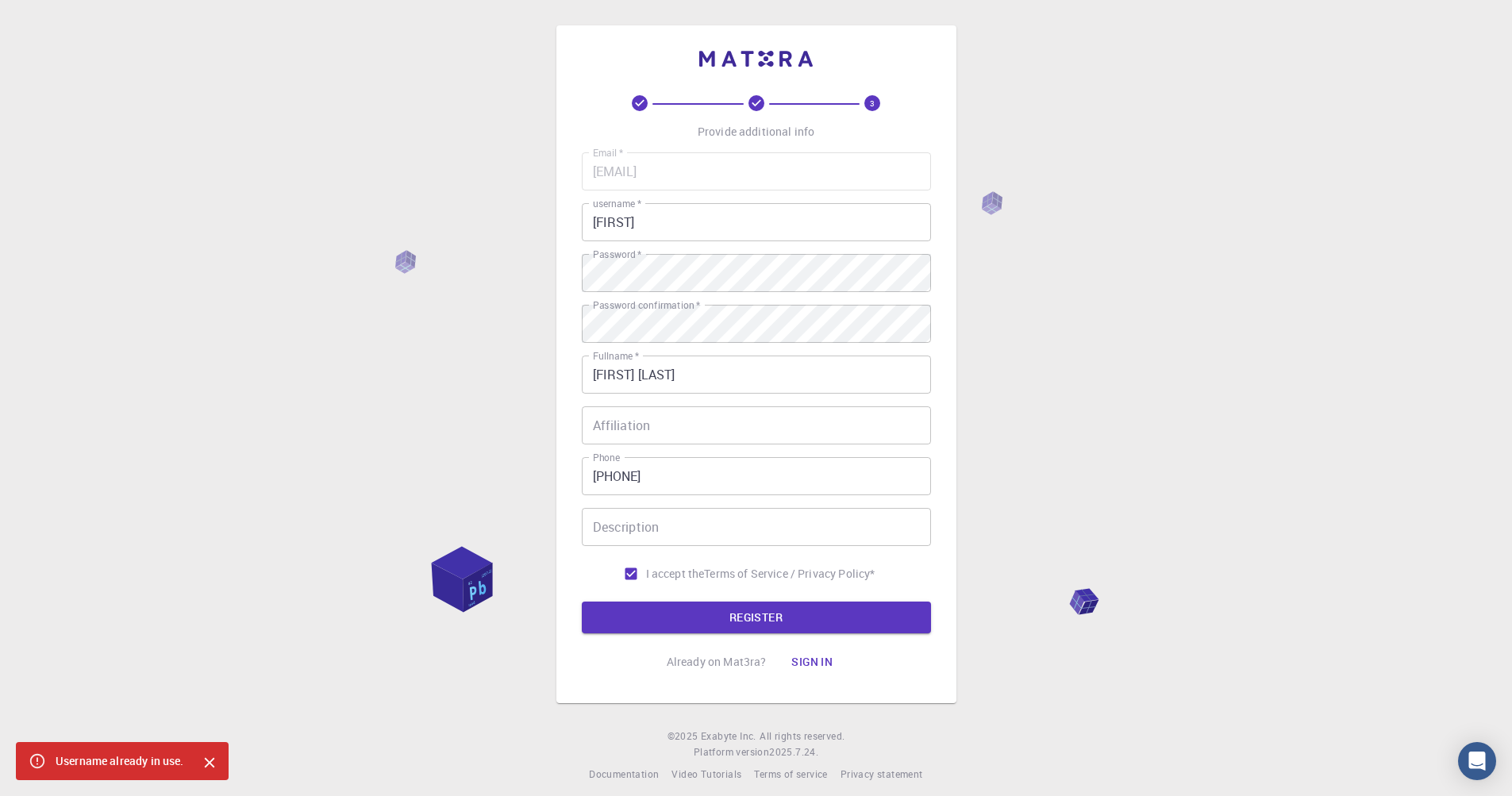 click on "[FIRST]" at bounding box center [756, 222] 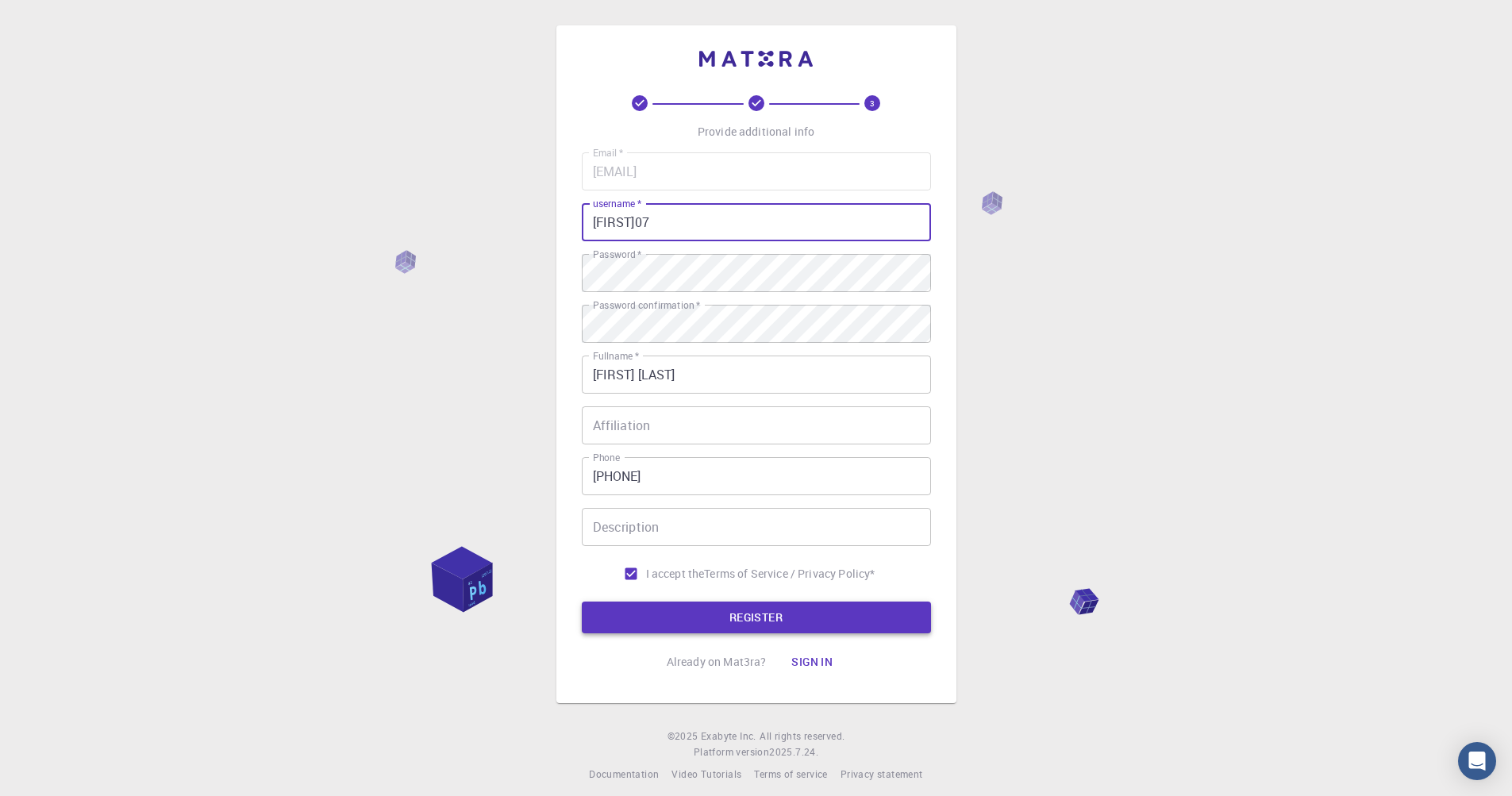 type on "[FIRST]07" 